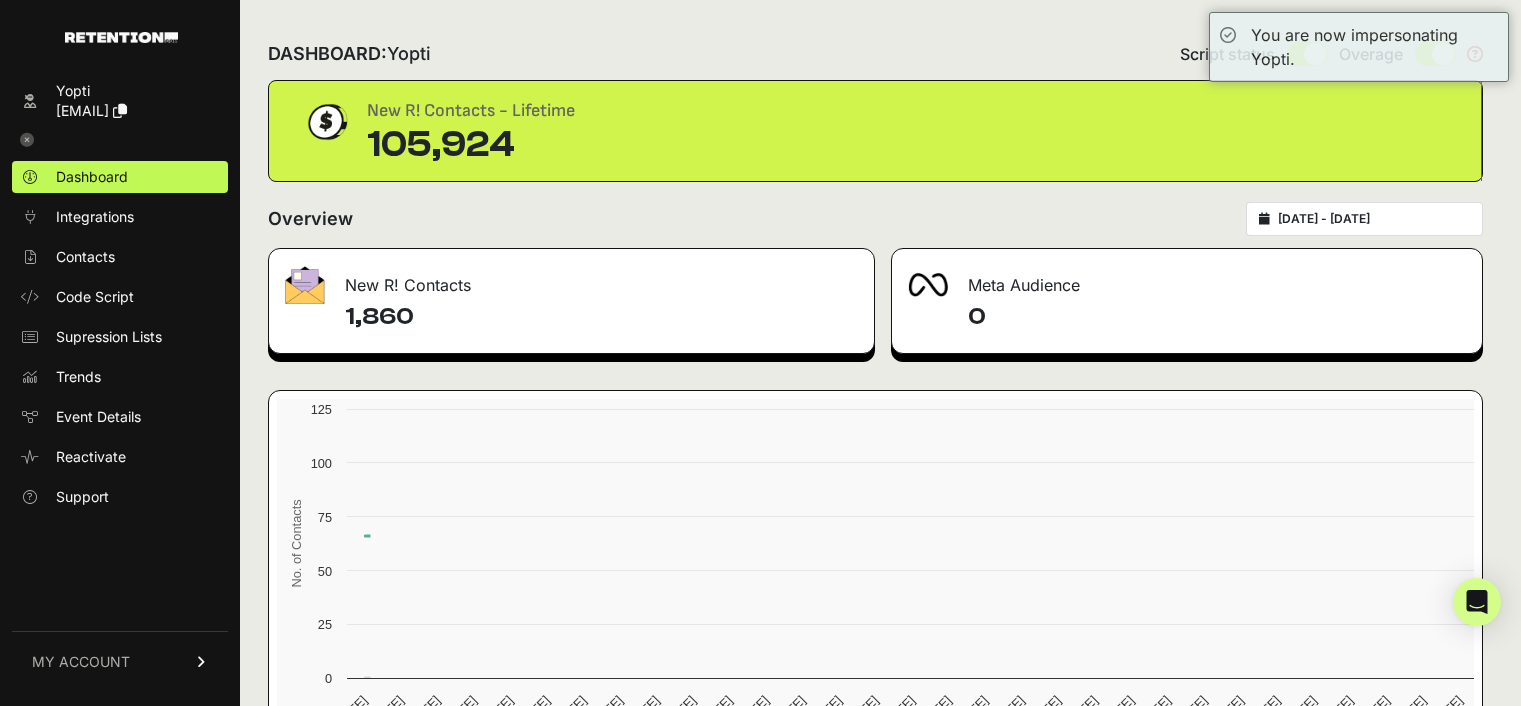 scroll, scrollTop: 0, scrollLeft: 0, axis: both 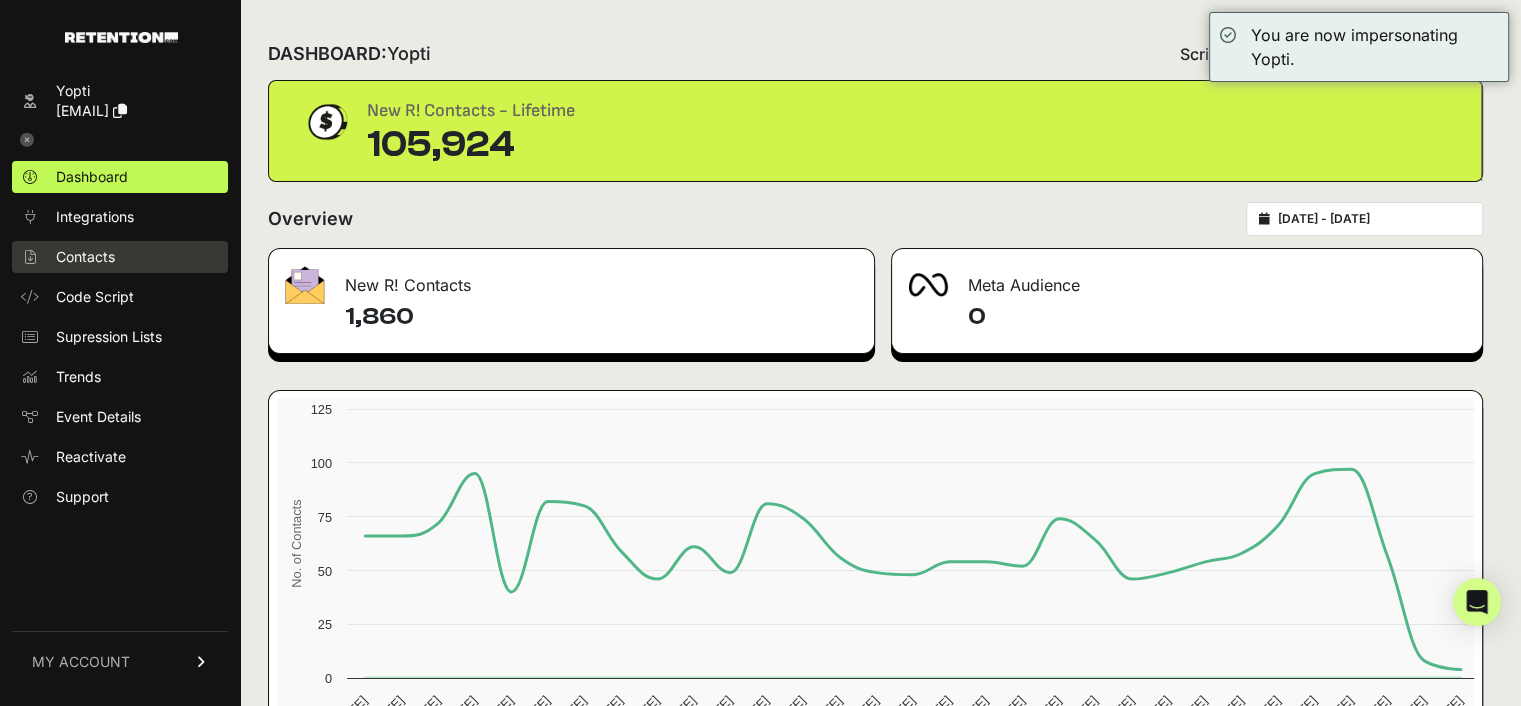 click on "Contacts" at bounding box center (85, 257) 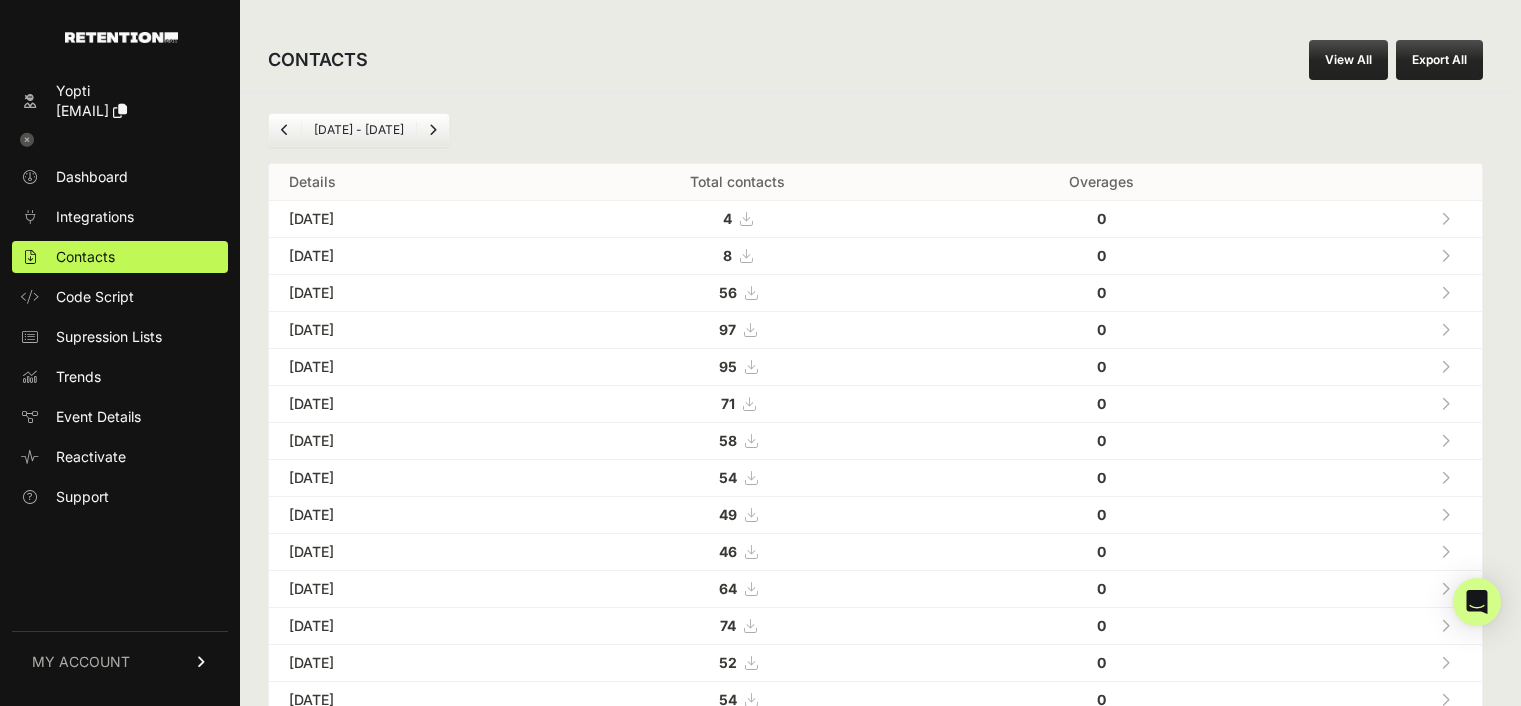 scroll, scrollTop: 0, scrollLeft: 0, axis: both 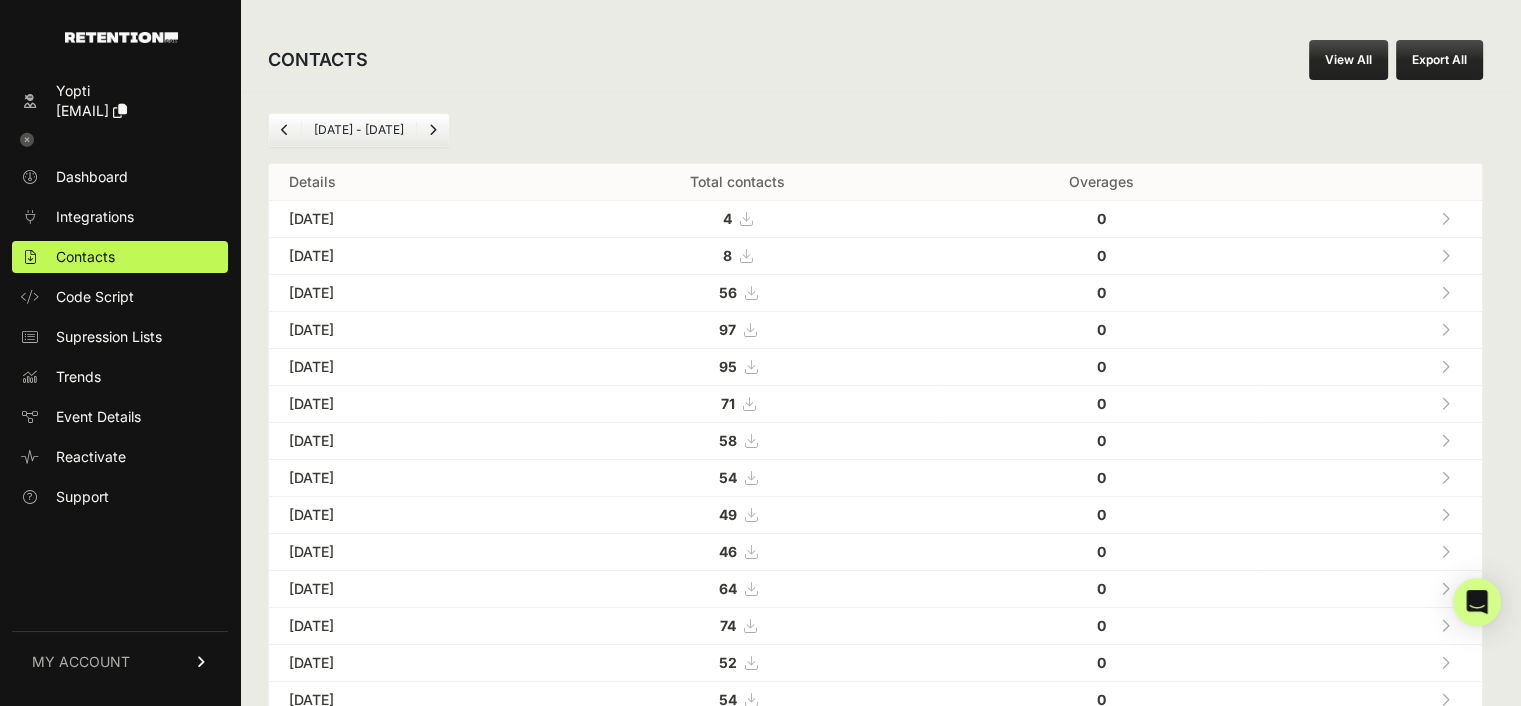 click on "View All" at bounding box center [1348, 60] 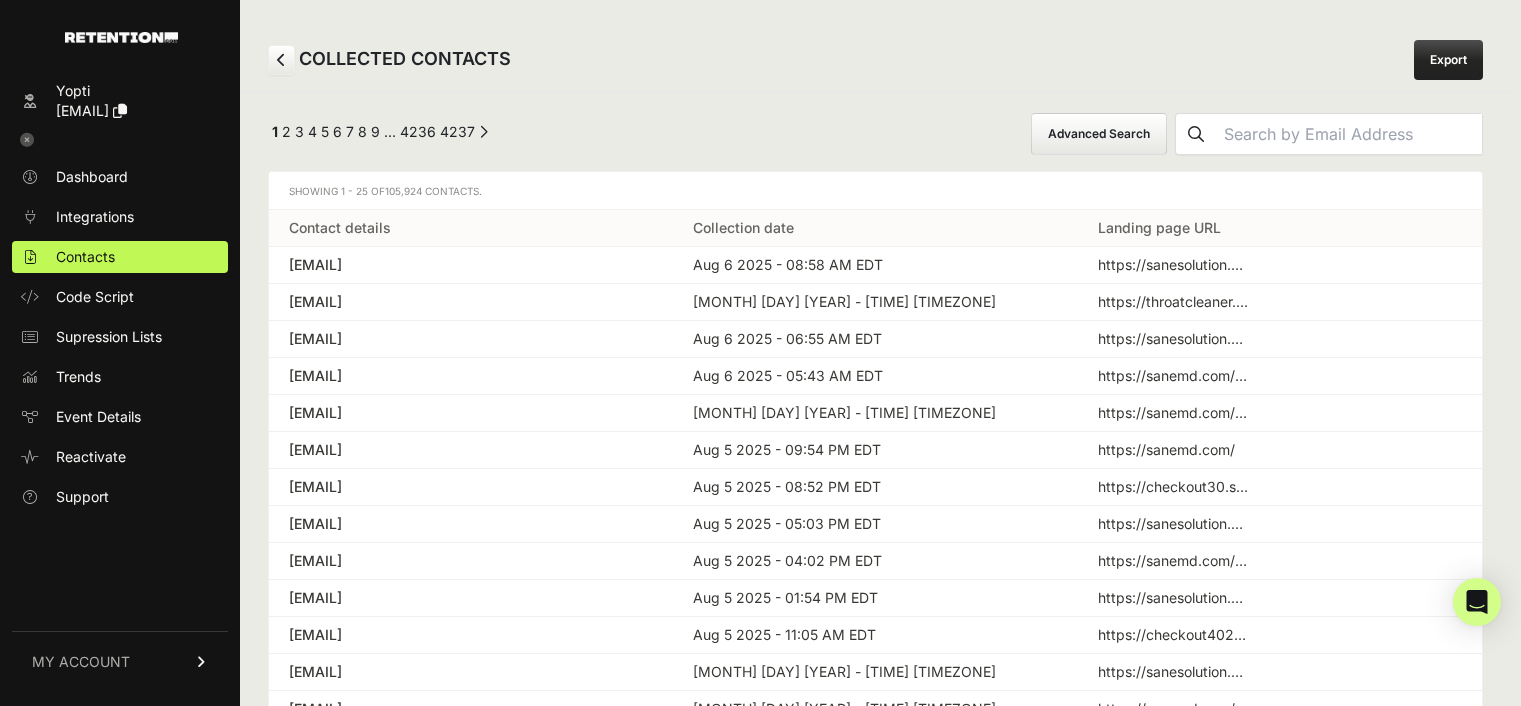 scroll, scrollTop: 0, scrollLeft: 0, axis: both 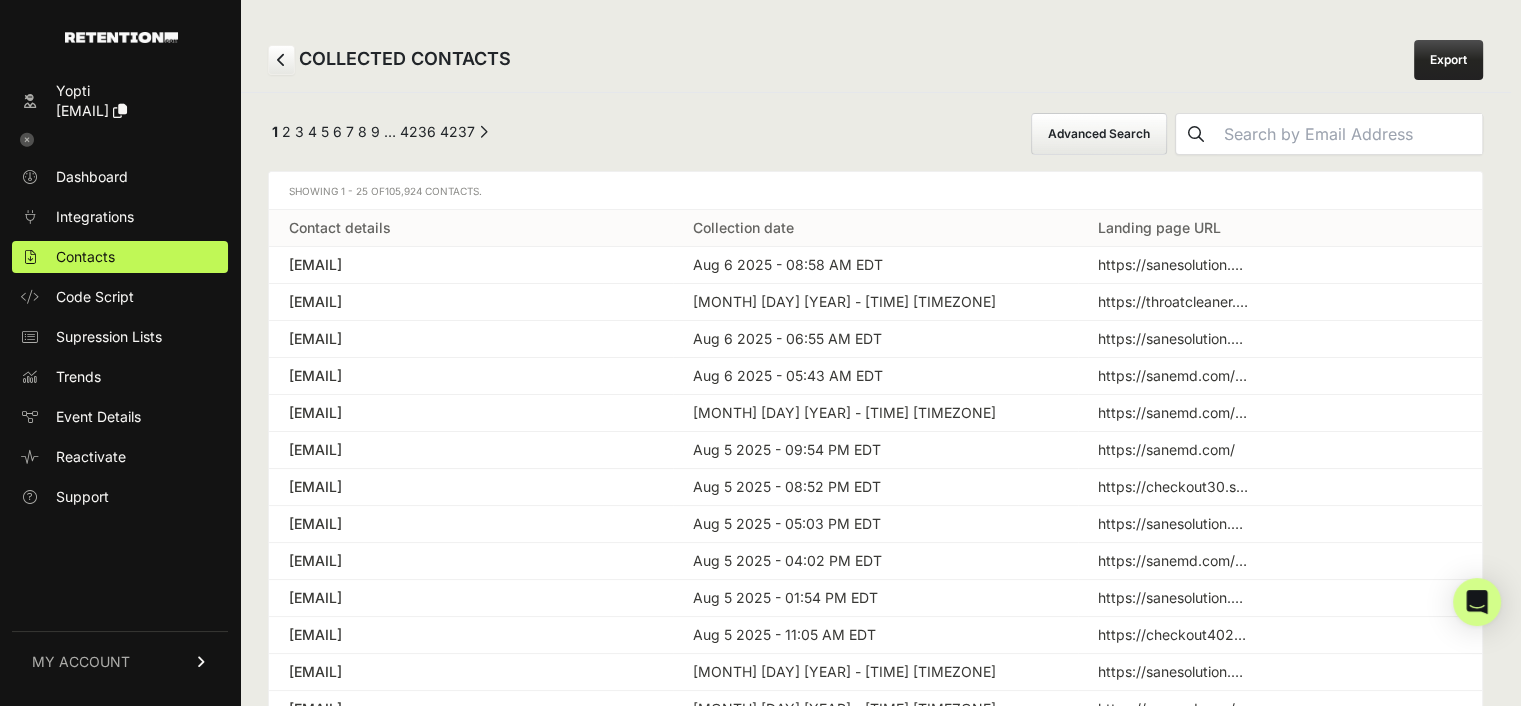 click on "Advanced Search" at bounding box center (1099, 134) 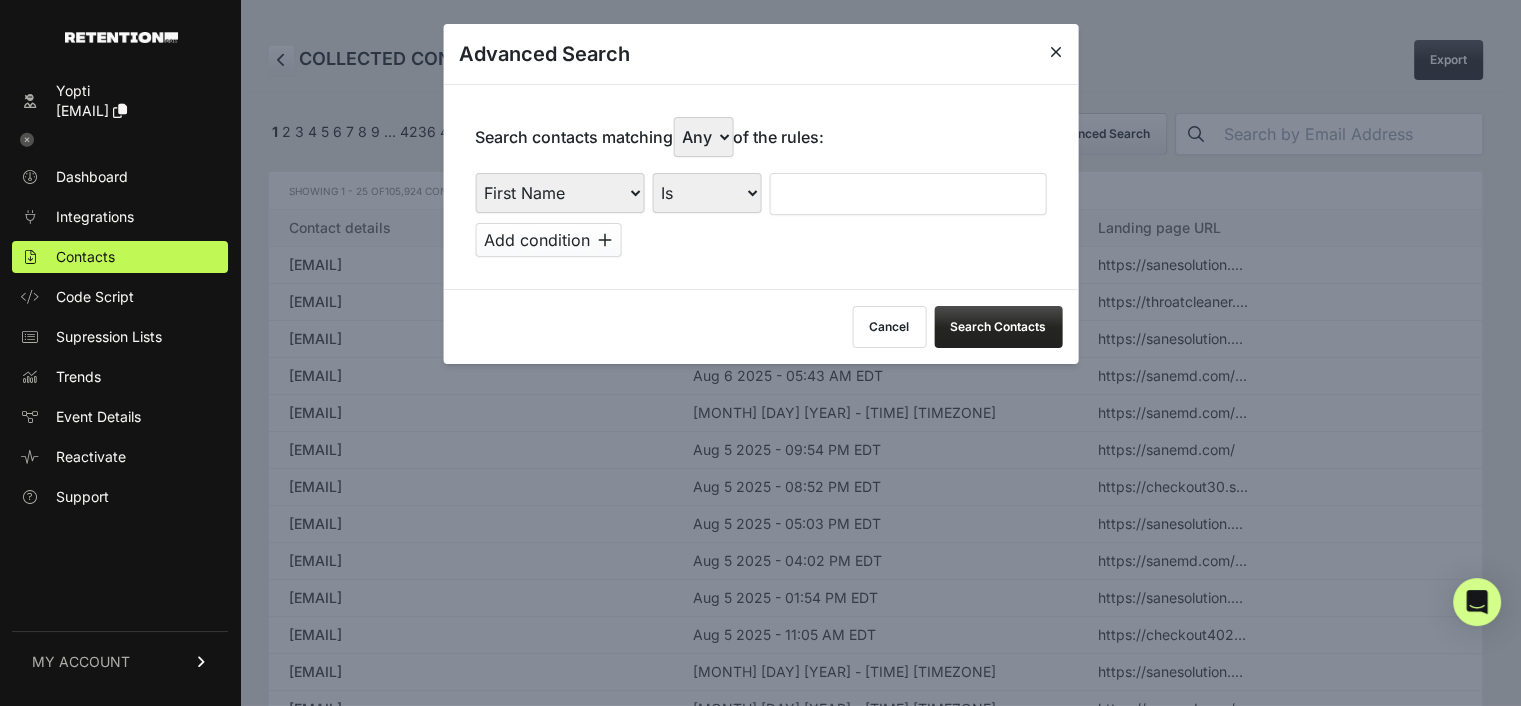 click on "First Name
Last Name
State
City
Email
Email Domain
Landing Domain
Landing Page URL
Referrer
Collection Date" at bounding box center (559, 193) 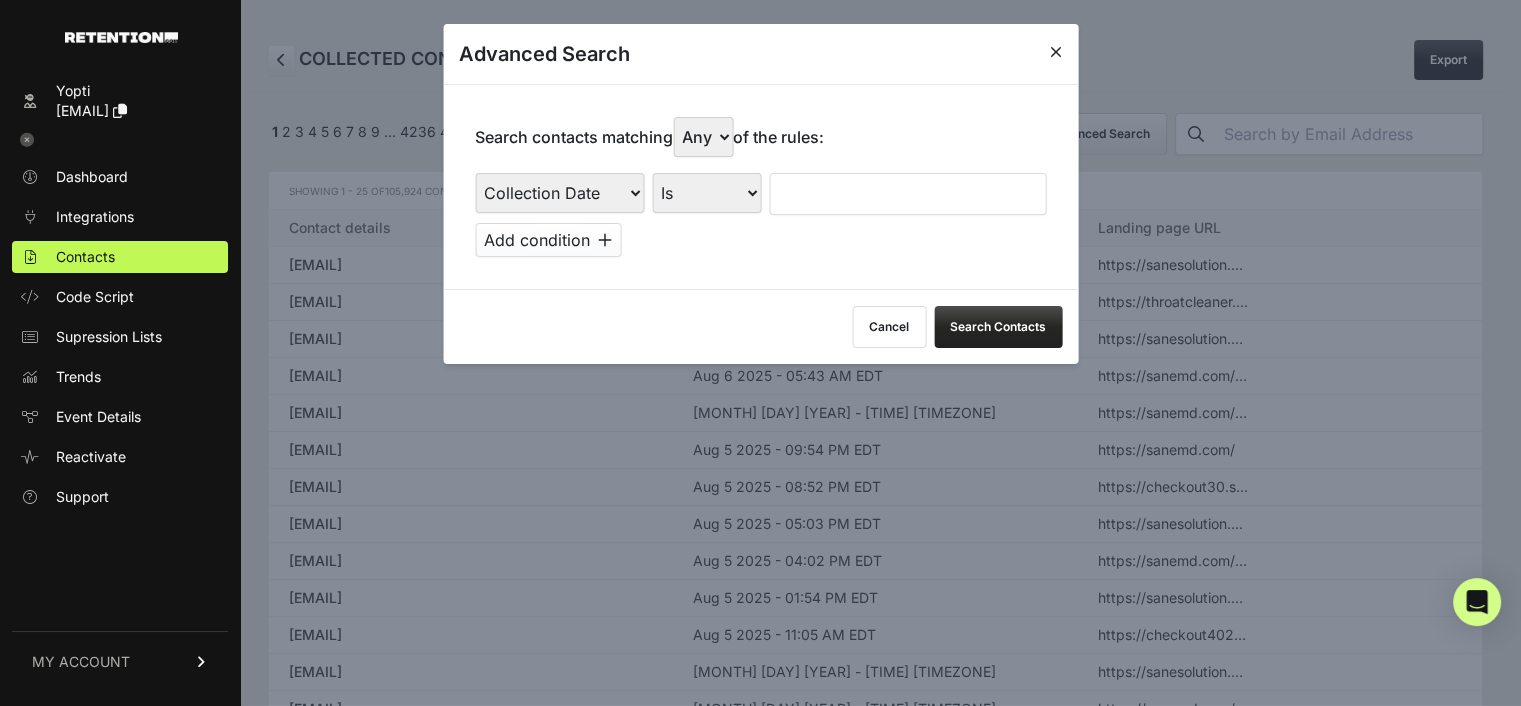 click on "First Name
Last Name
State
City
Email
Email Domain
Landing Domain
Landing Page URL
Referrer
Collection Date" at bounding box center (559, 193) 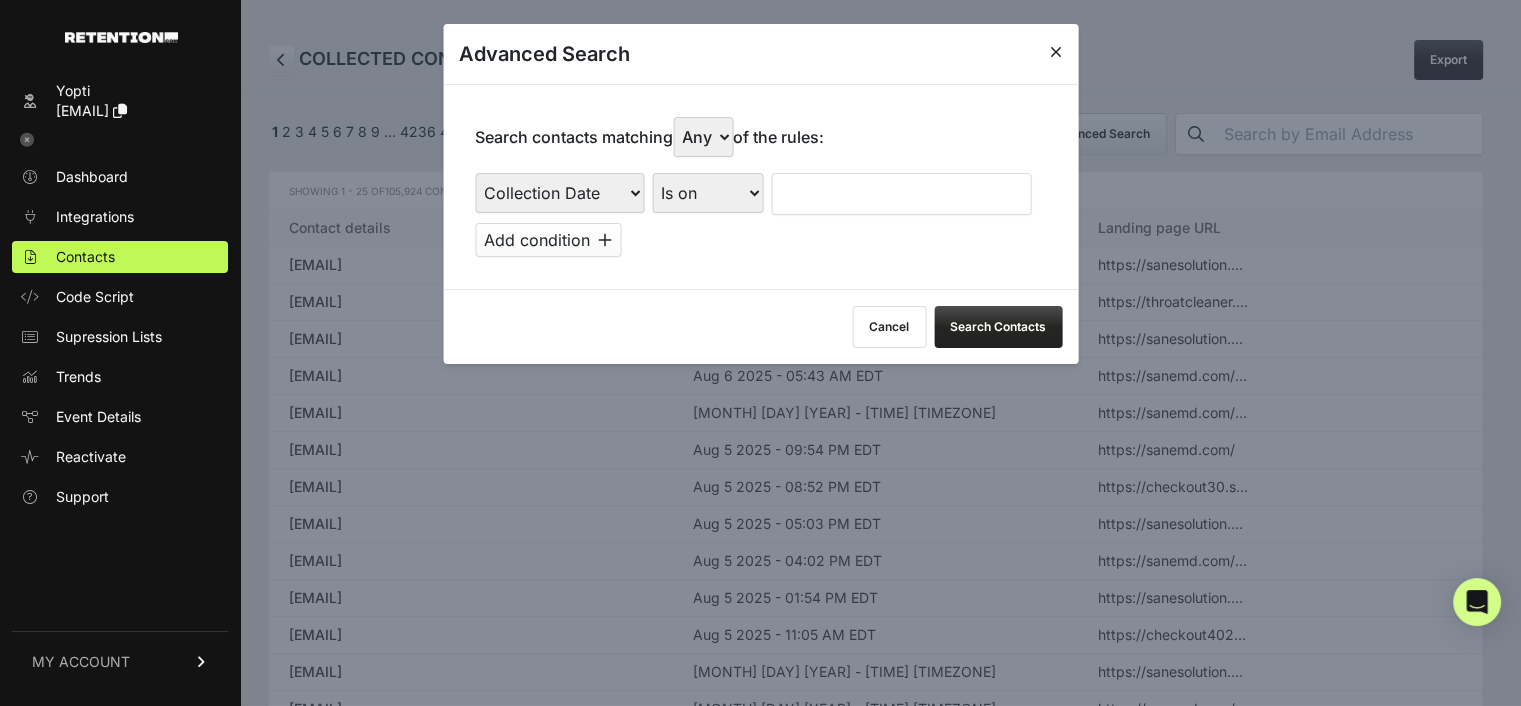 click on "Is on Is between" at bounding box center (707, 193) 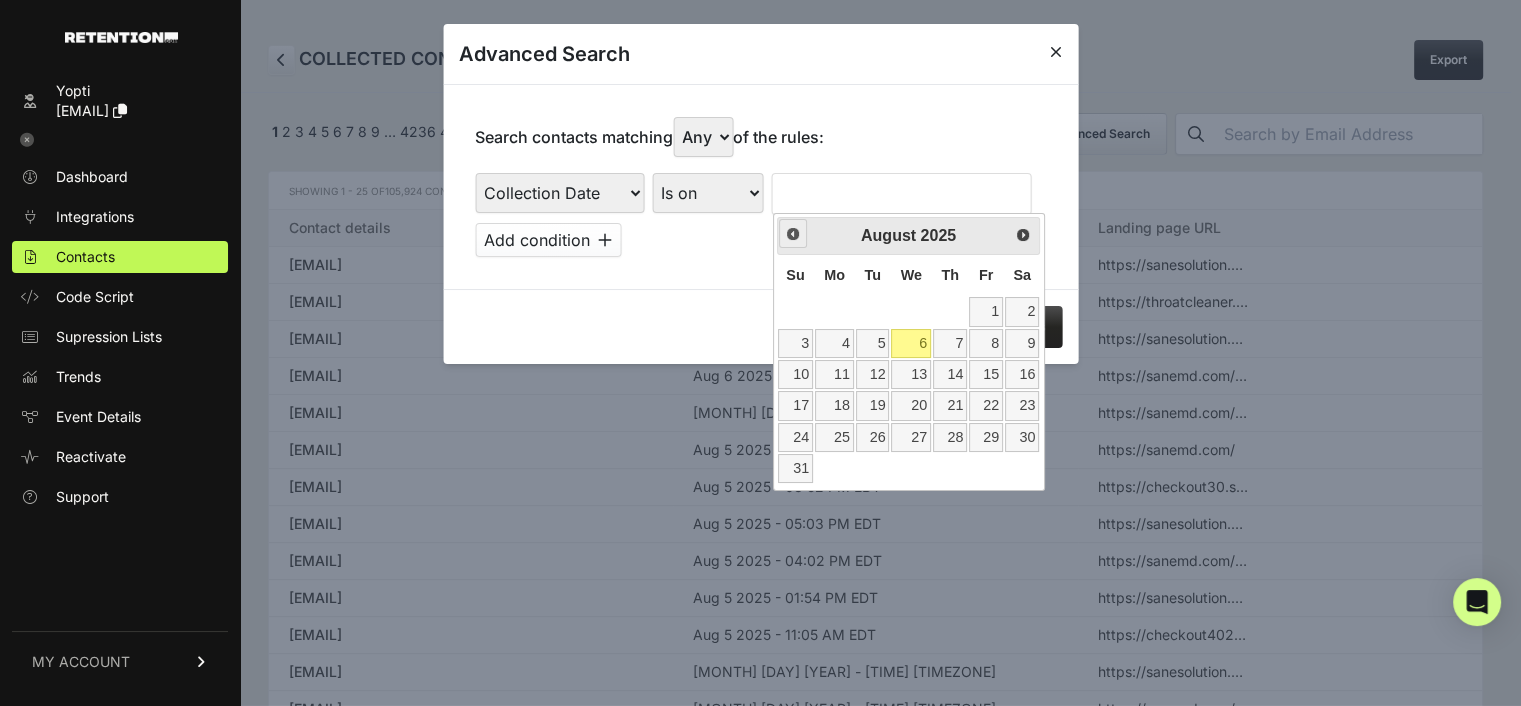 click on "Prev" at bounding box center (793, 234) 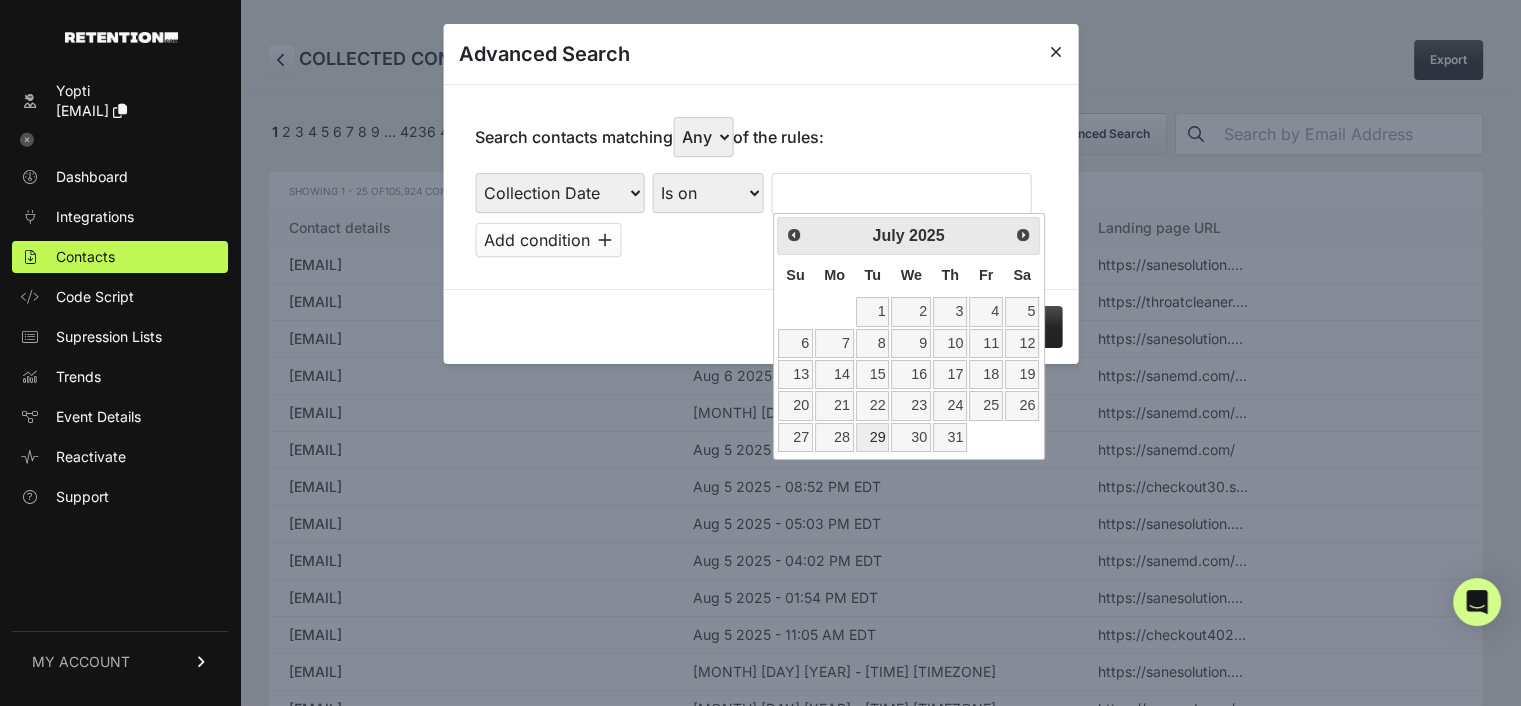 click on "29" at bounding box center (873, 437) 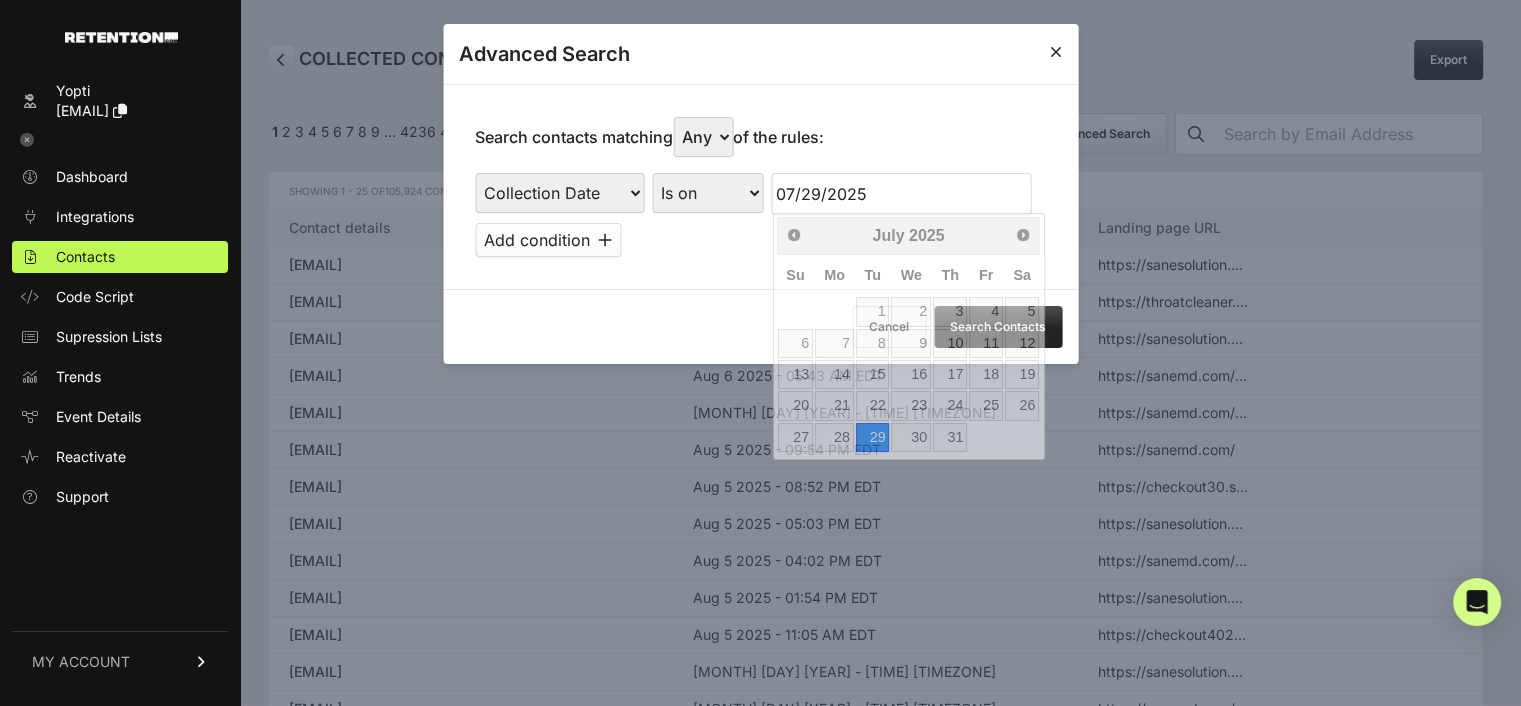 click on "07/29/2025" at bounding box center [901, 194] 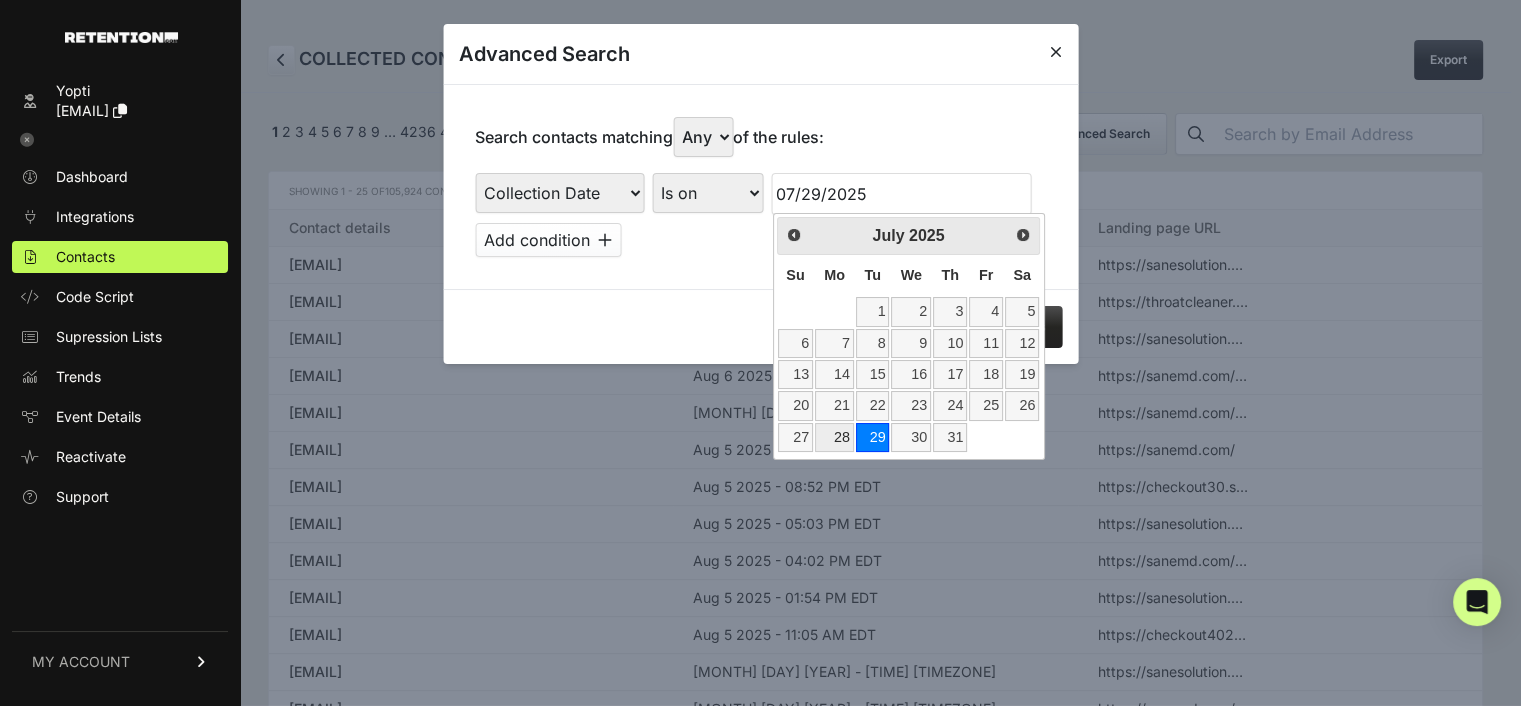 click on "28" at bounding box center (834, 437) 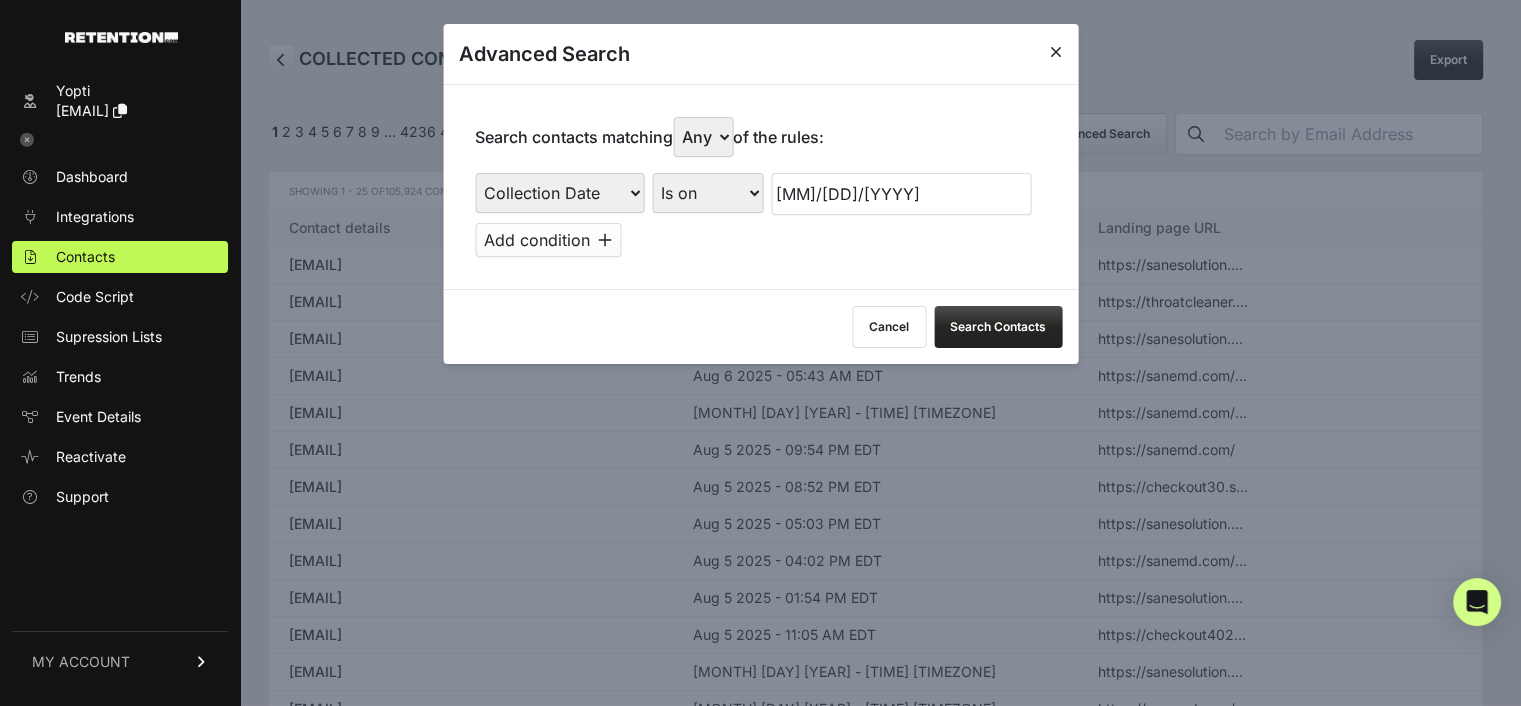 click on "Add condition" at bounding box center [548, 240] 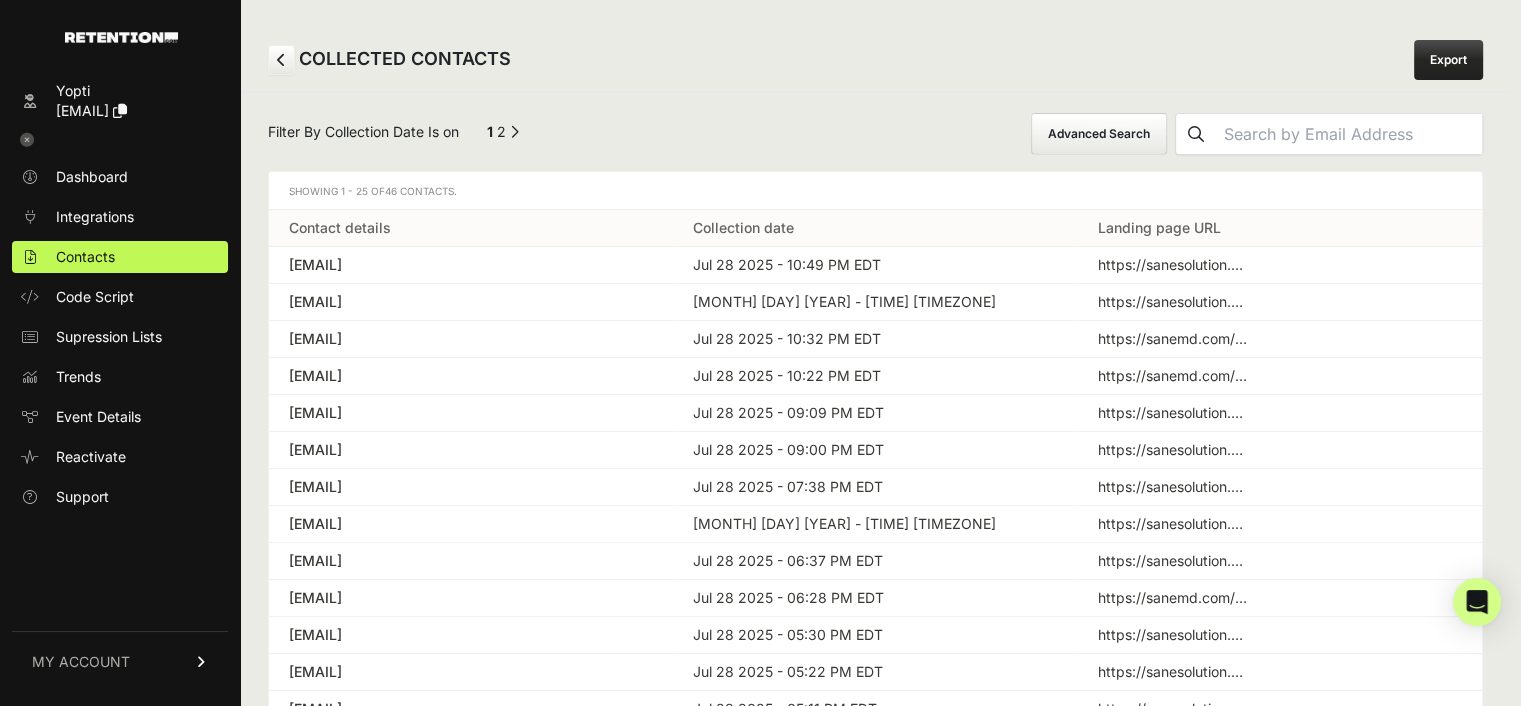 click on "Advanced Search" at bounding box center [1099, 134] 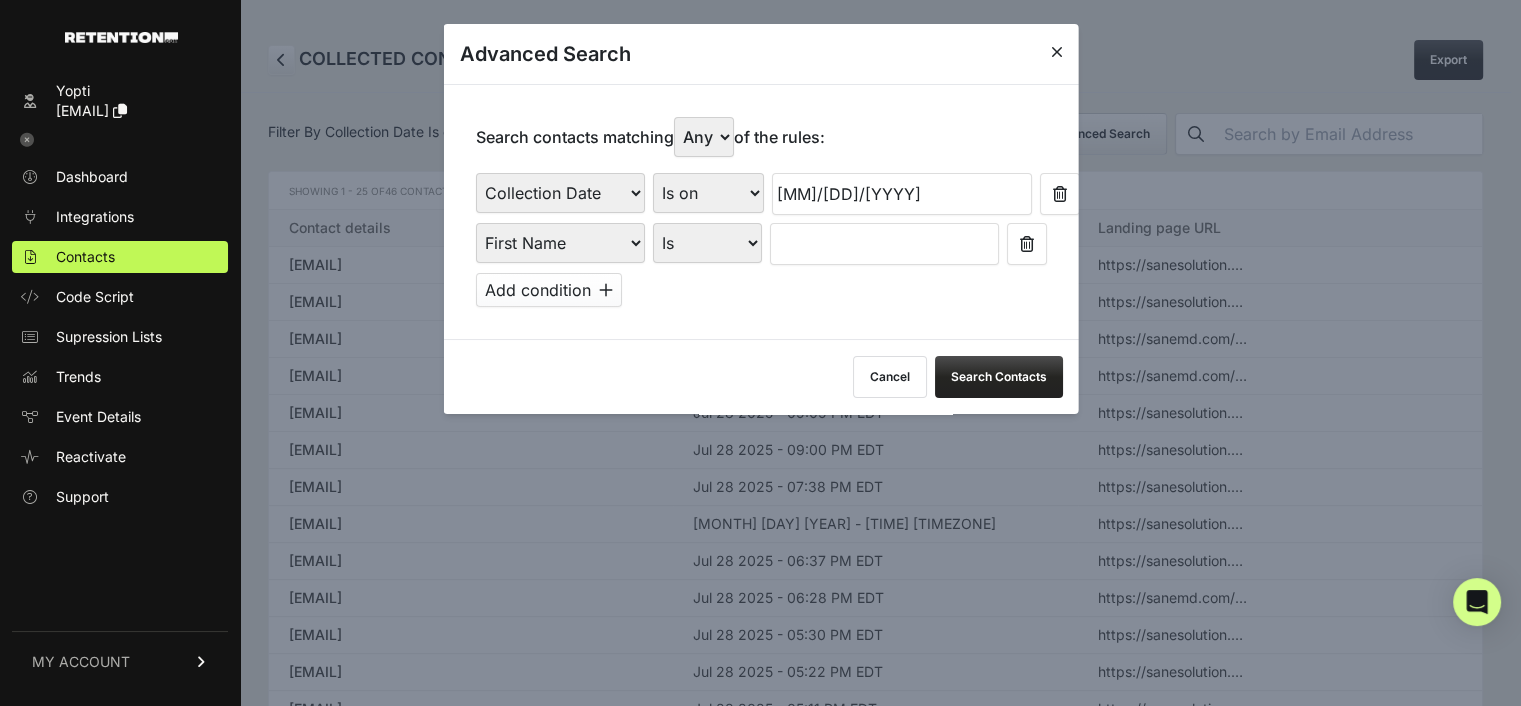 click on "First Name
Last Name
State
City
Email
Email Domain
Landing Domain
Landing Page URL
Referrer
Collection Date" at bounding box center [559, 243] 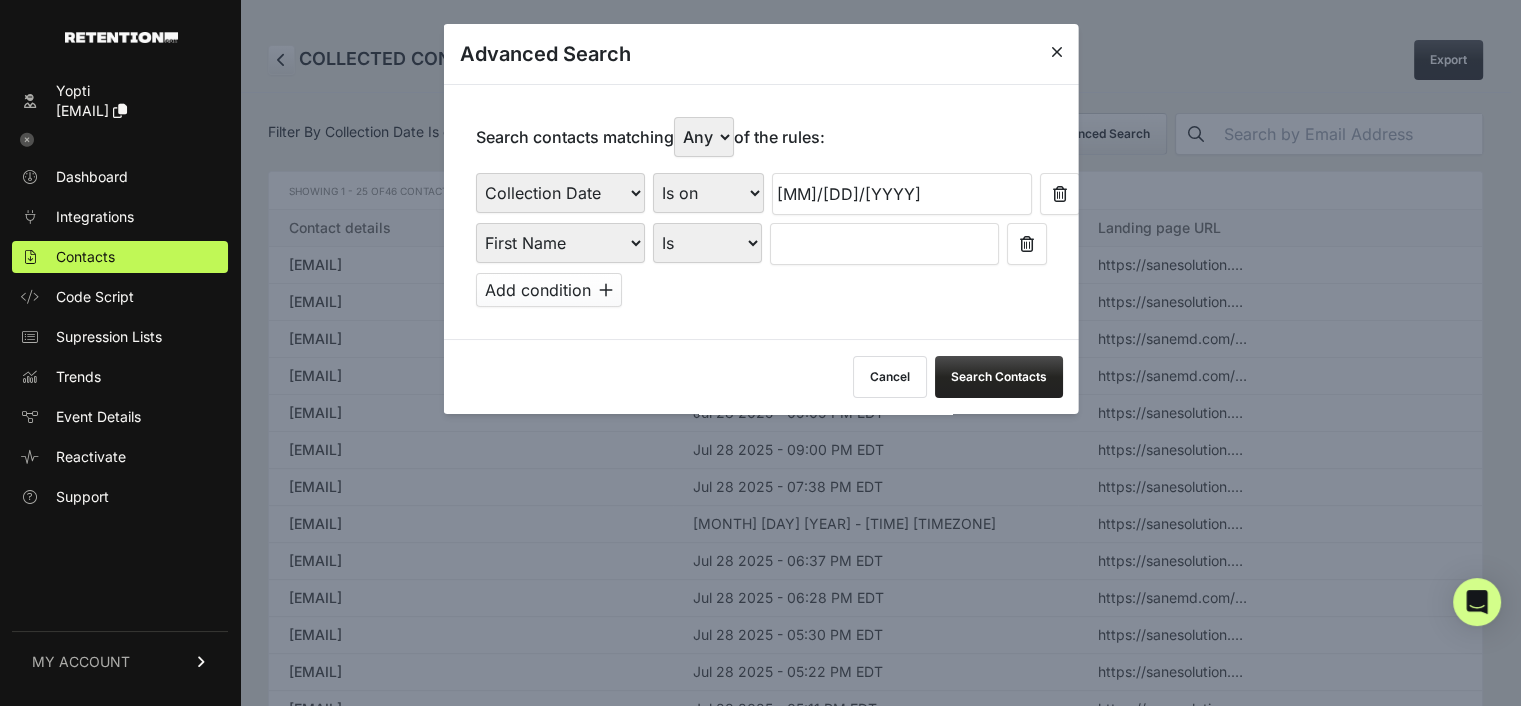select on "file_date" 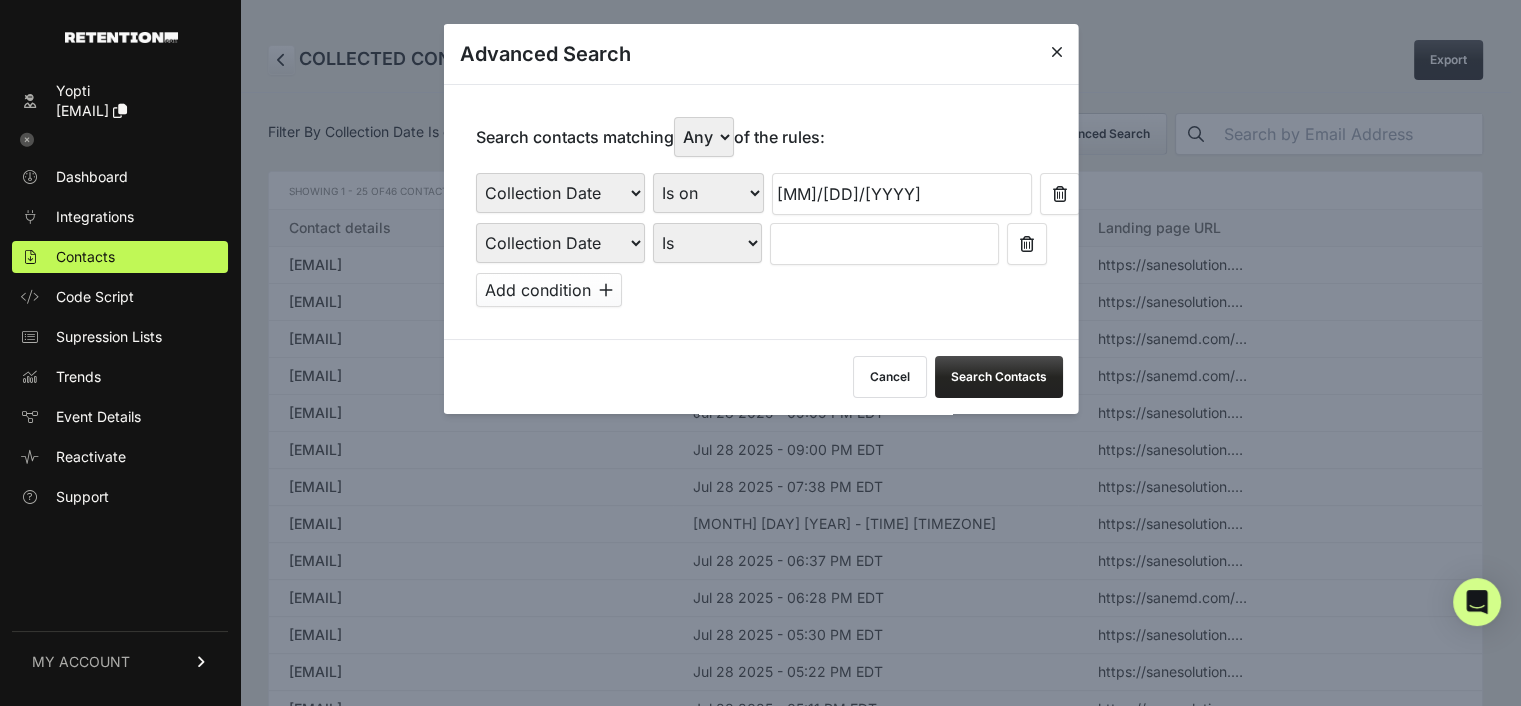 click on "First Name
Last Name
State
City
Email
Email Domain
Landing Domain
Landing Page URL
Referrer
Collection Date" at bounding box center [559, 243] 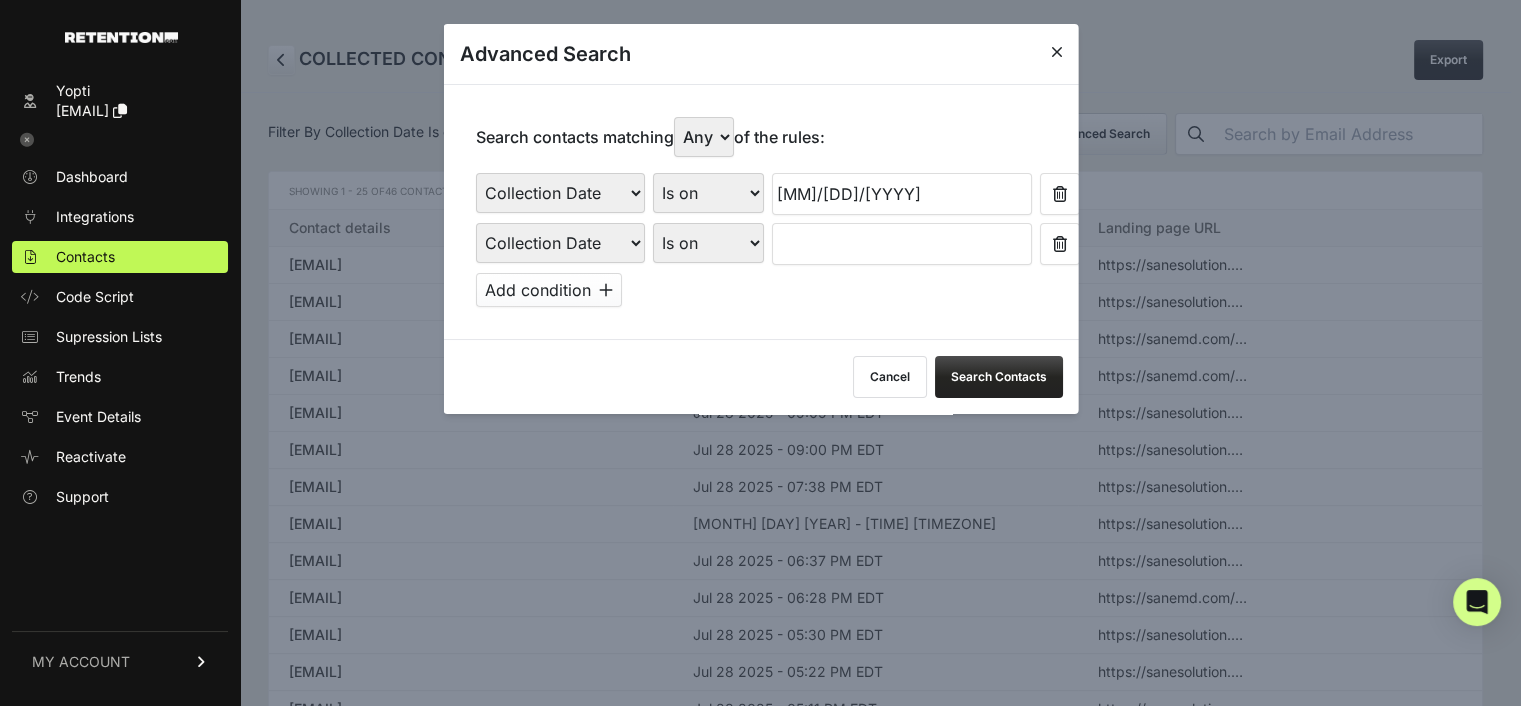 click at bounding box center [901, 244] 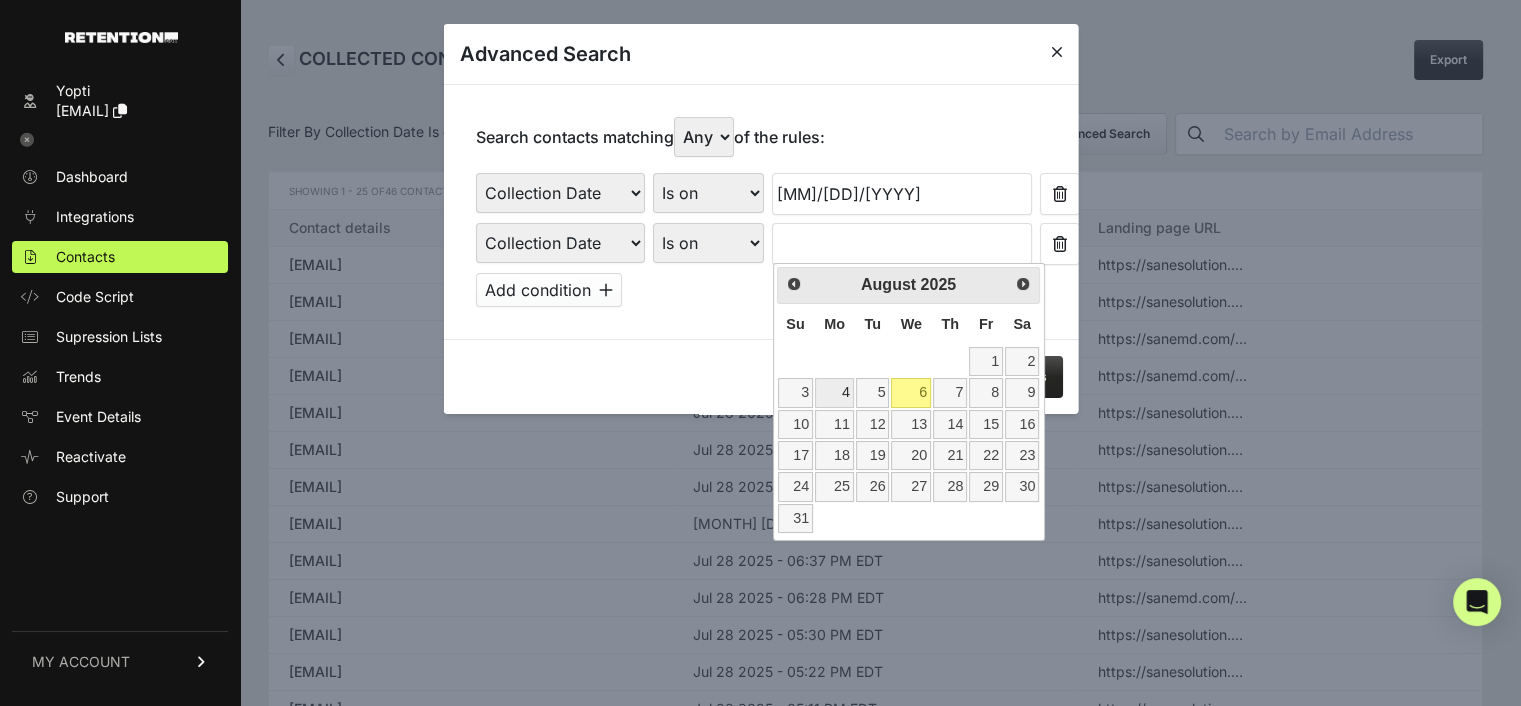 click on "4" at bounding box center (834, 392) 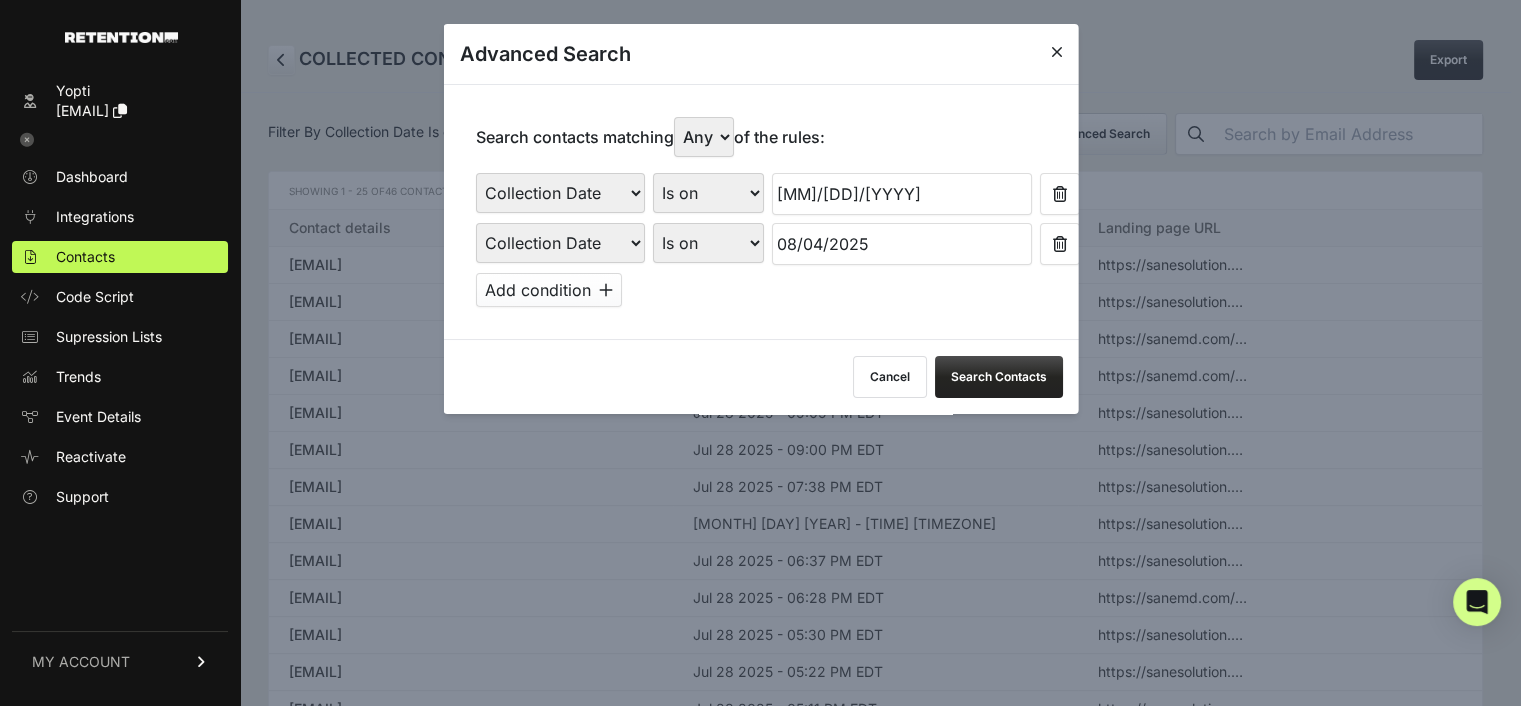 click on "Search Contacts" at bounding box center (998, 377) 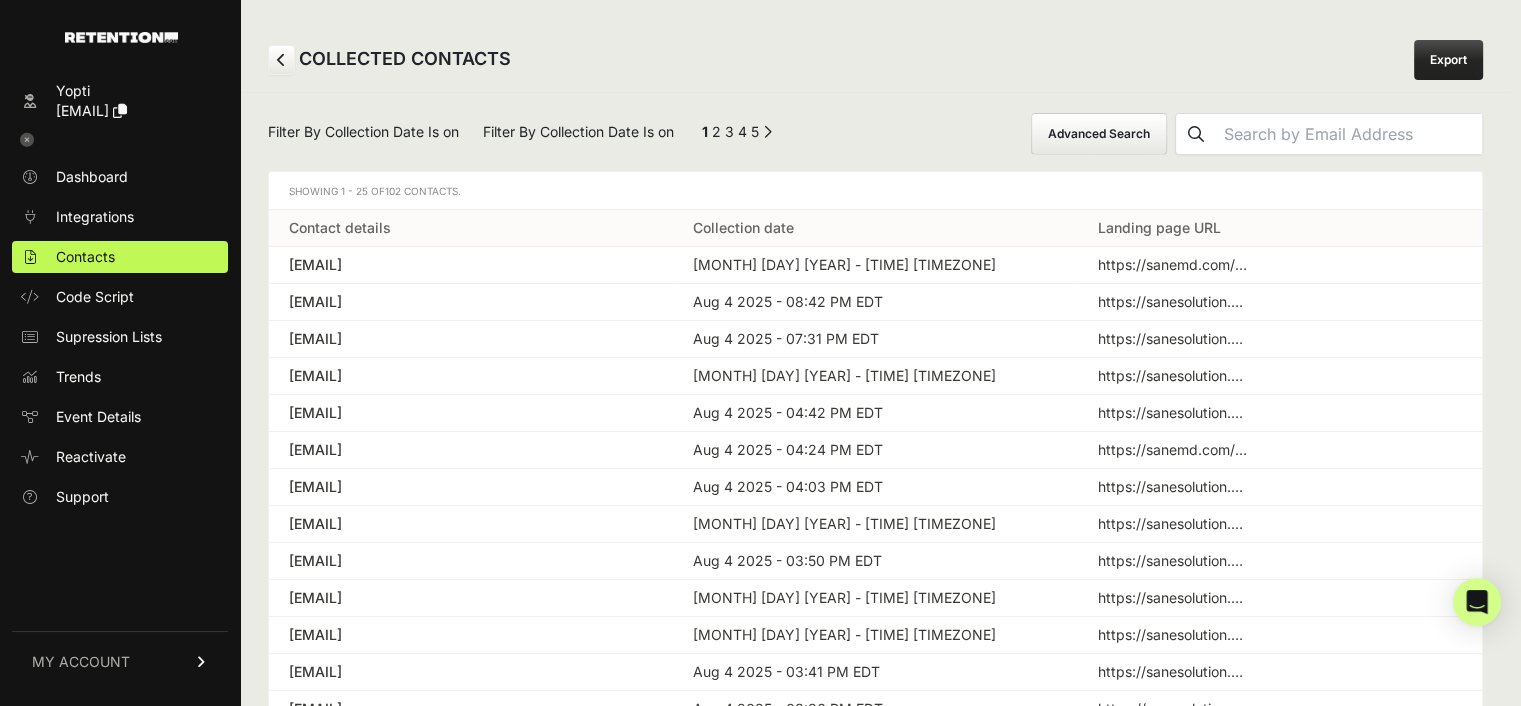 click on "Export" at bounding box center [1448, 60] 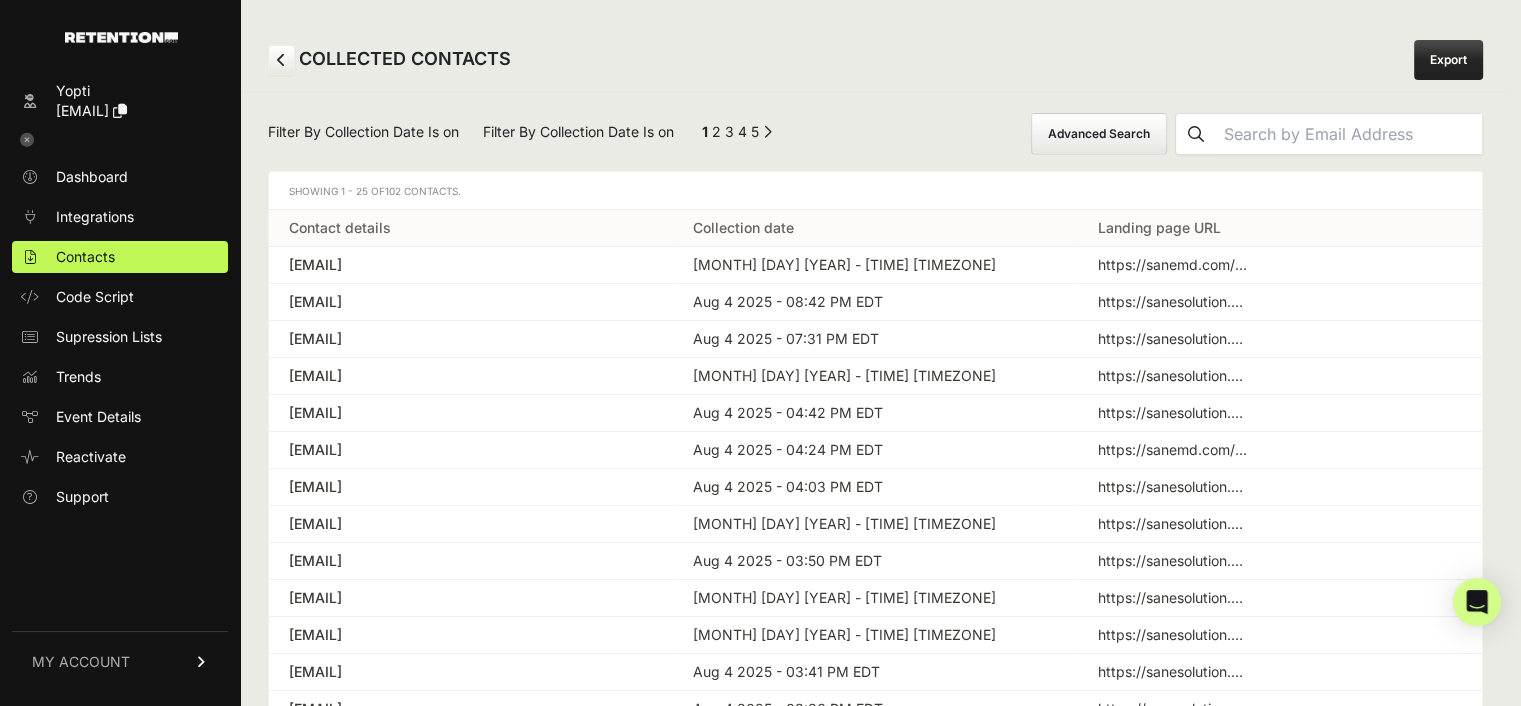 click on "Advanced Search" at bounding box center (1099, 134) 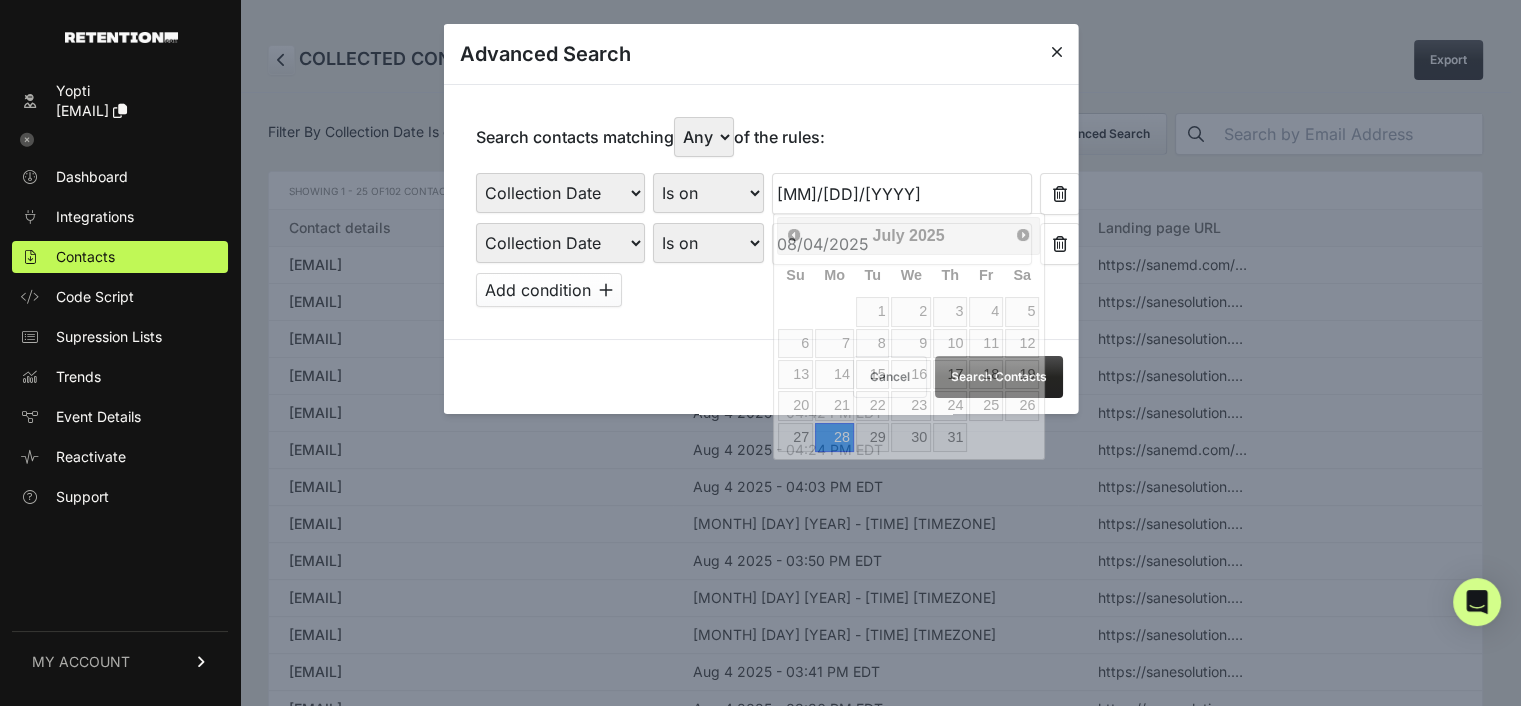 click on "07/28/2025" at bounding box center [901, 194] 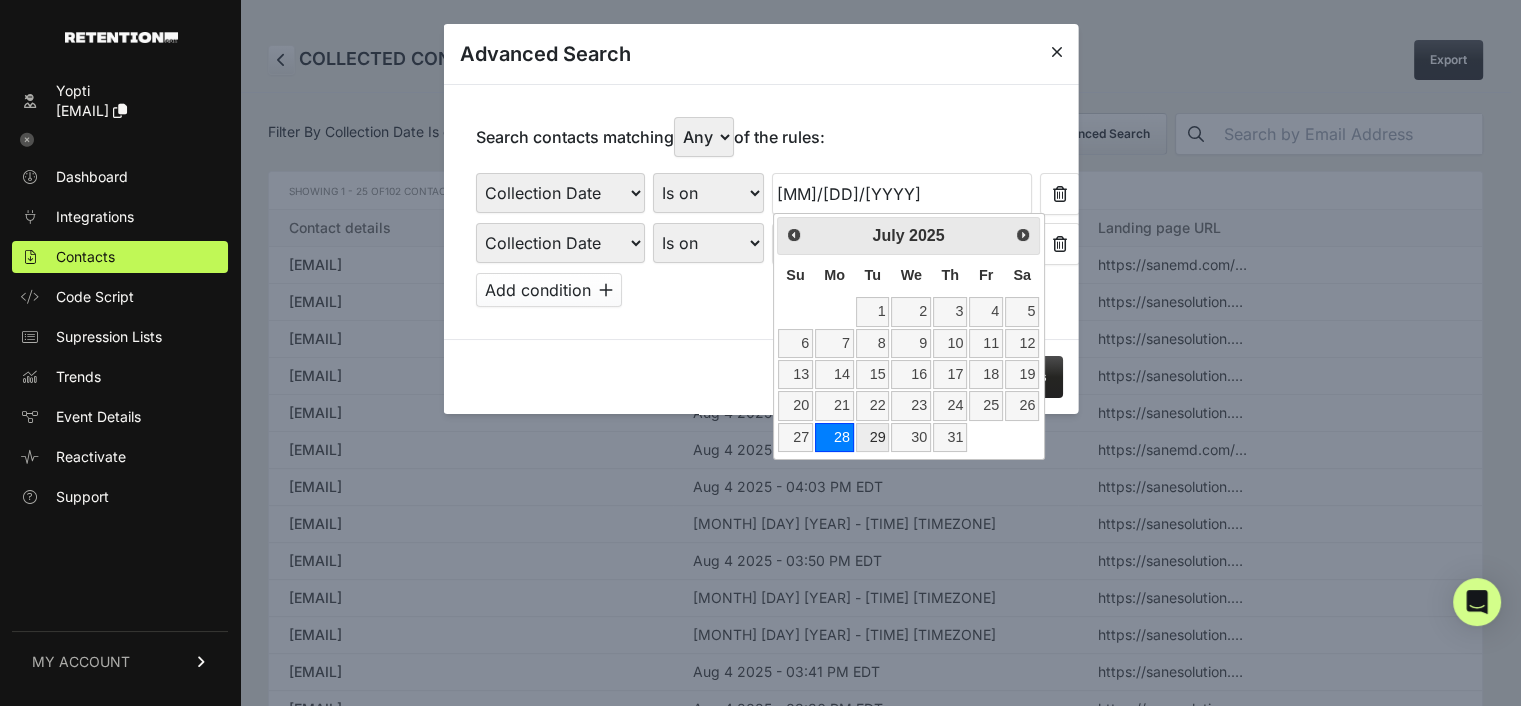 click on "29" at bounding box center [873, 437] 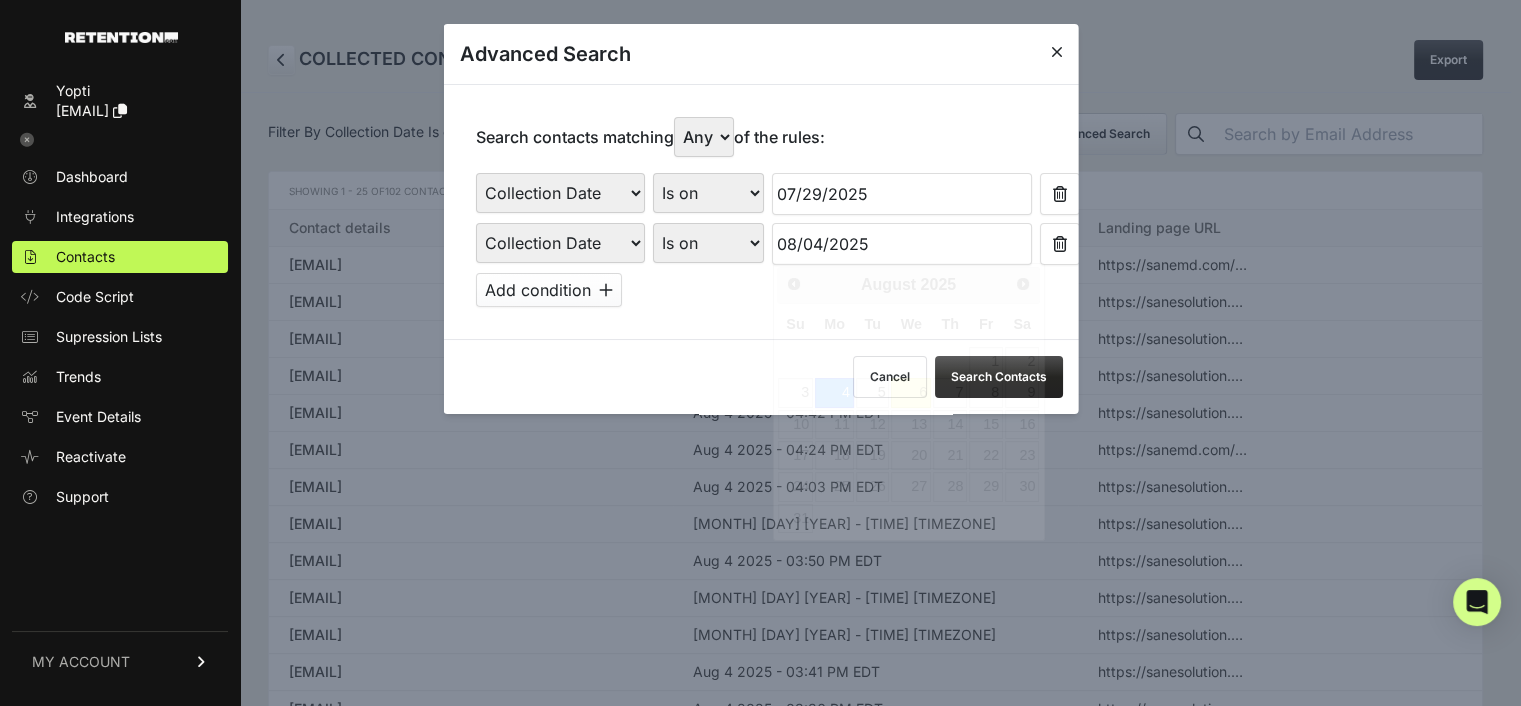 click on "08/04/2025" at bounding box center (901, 244) 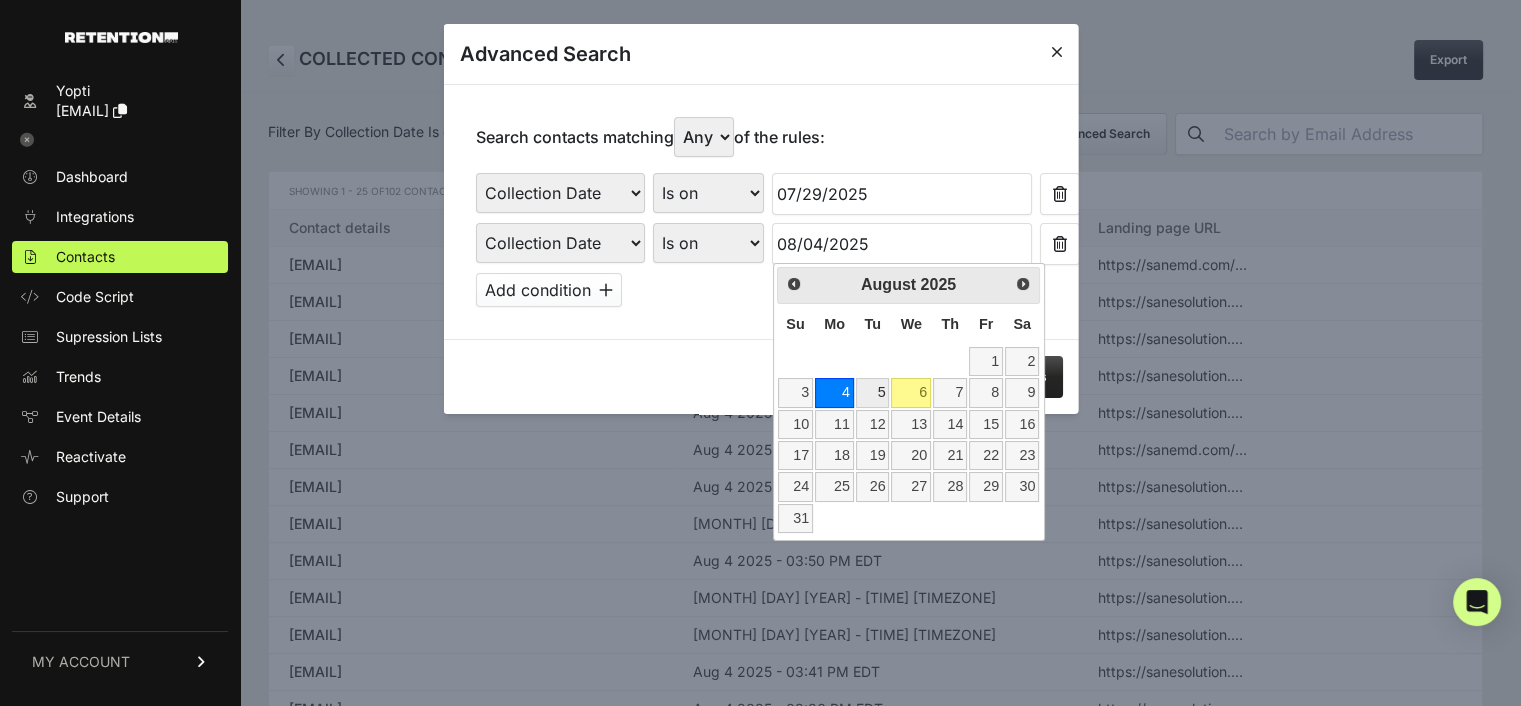 click on "5" at bounding box center (873, 392) 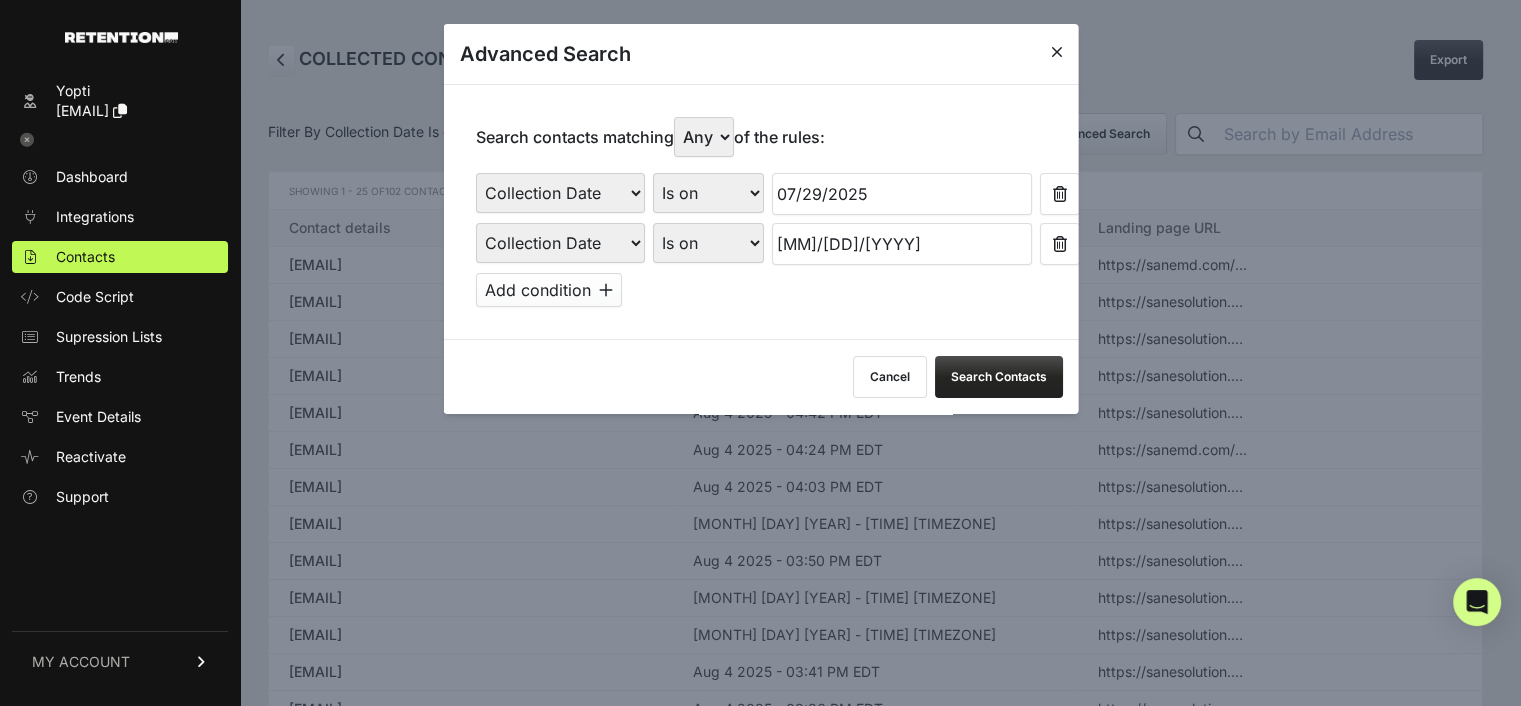 click on "Search Contacts" at bounding box center [998, 377] 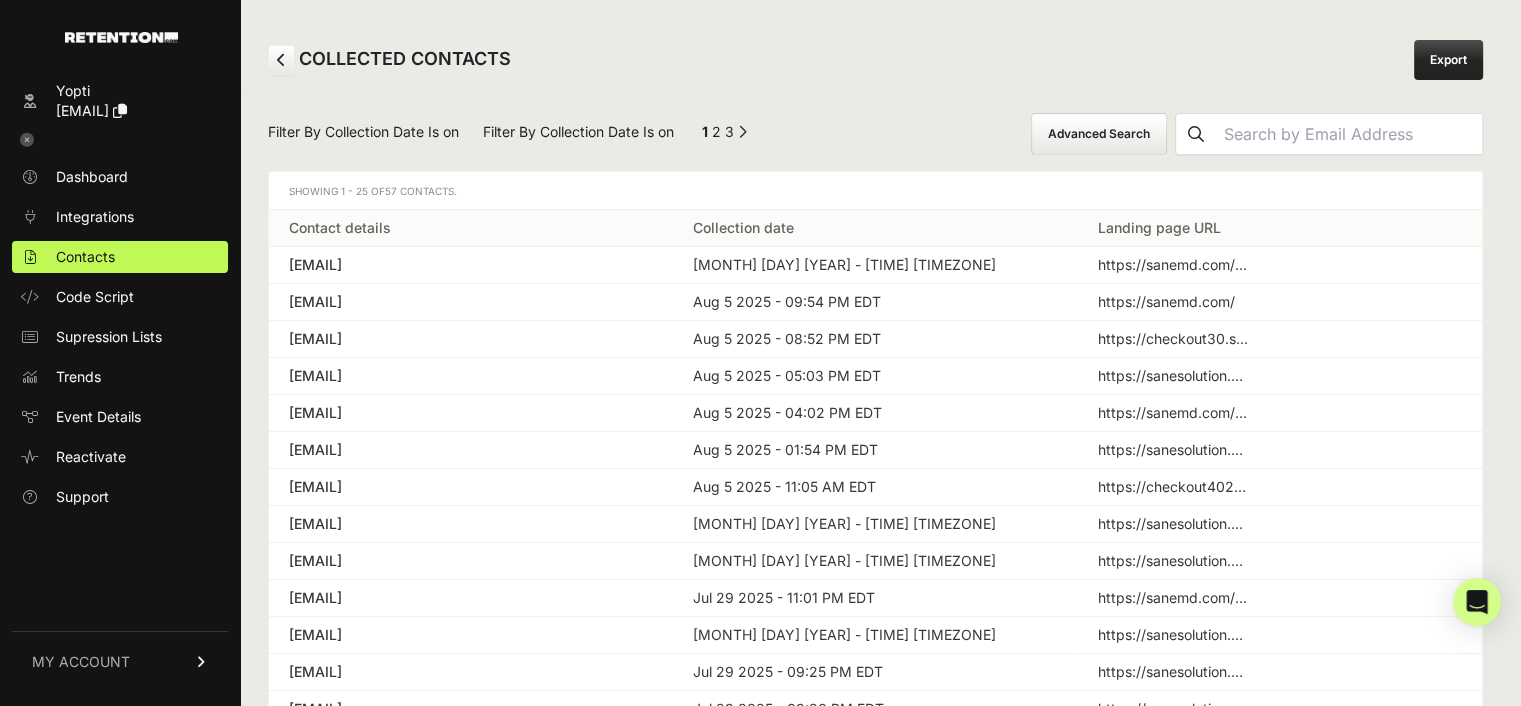 click on "Export" at bounding box center [1448, 60] 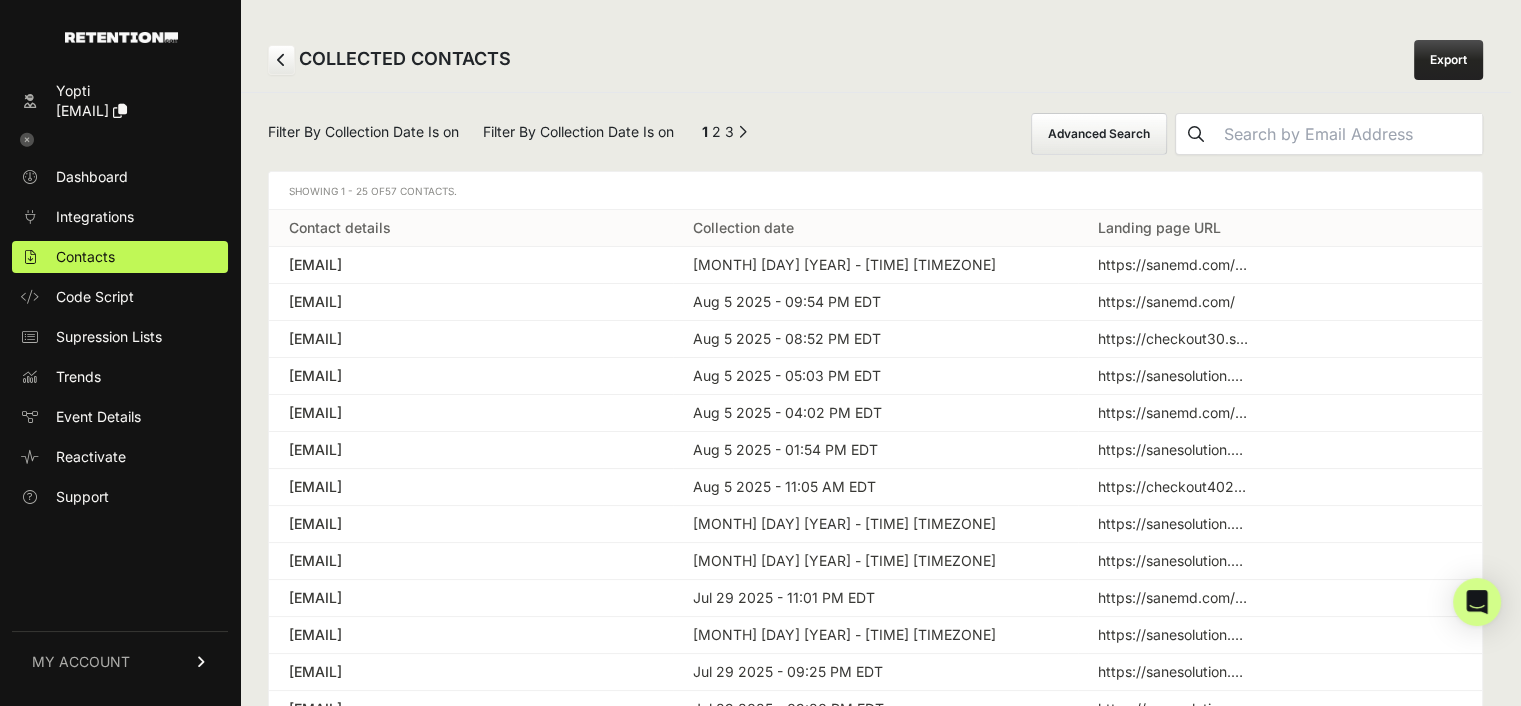 click on "Advanced Search" at bounding box center (1099, 134) 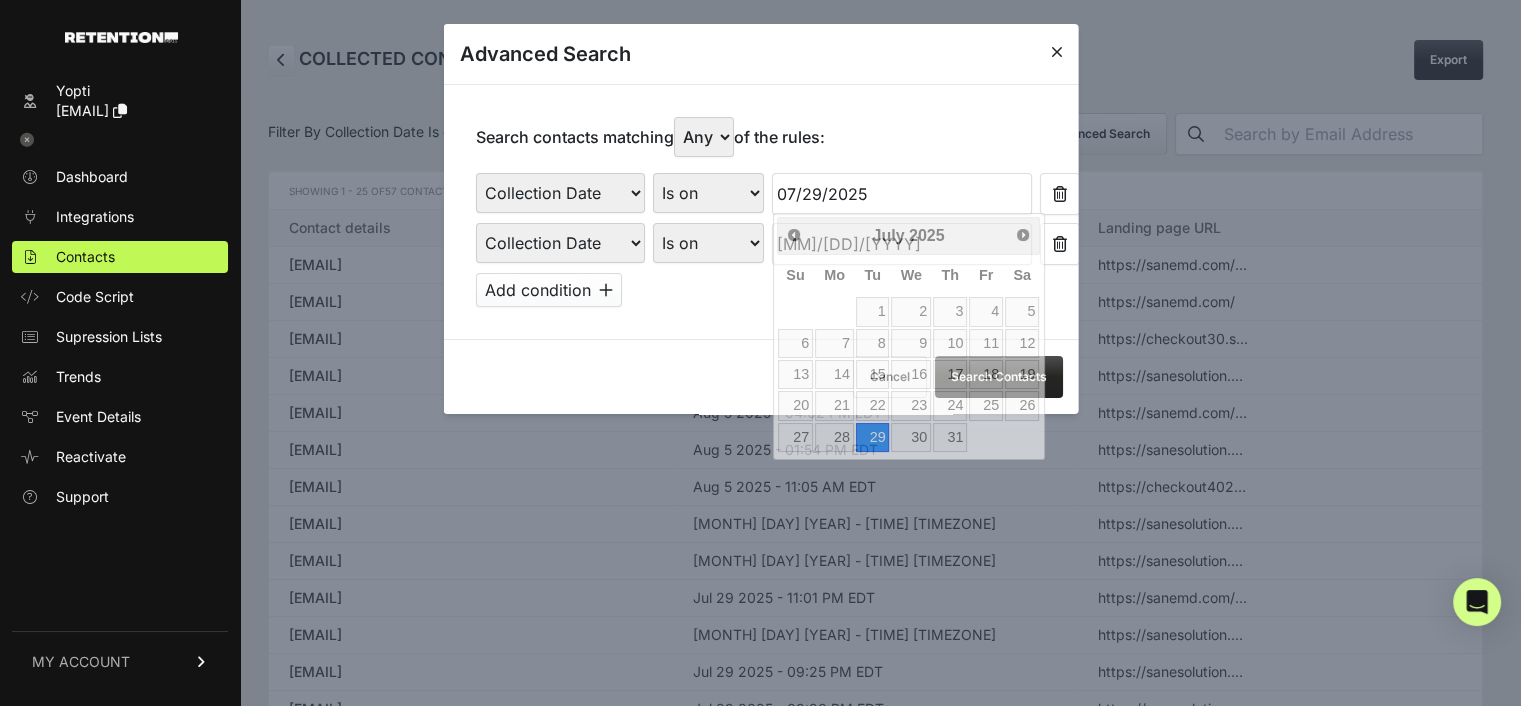 click on "07/29/2025" at bounding box center (901, 194) 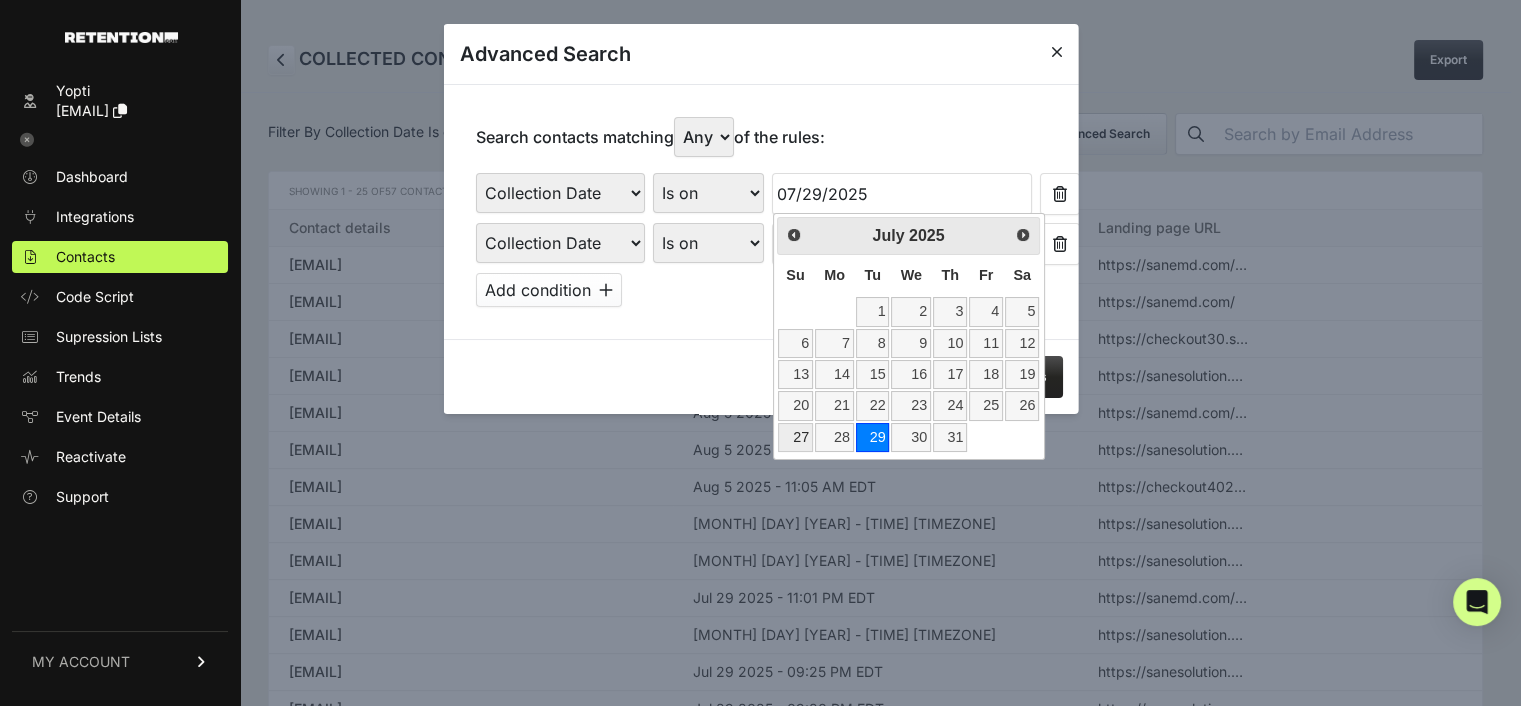 click on "27" at bounding box center (795, 437) 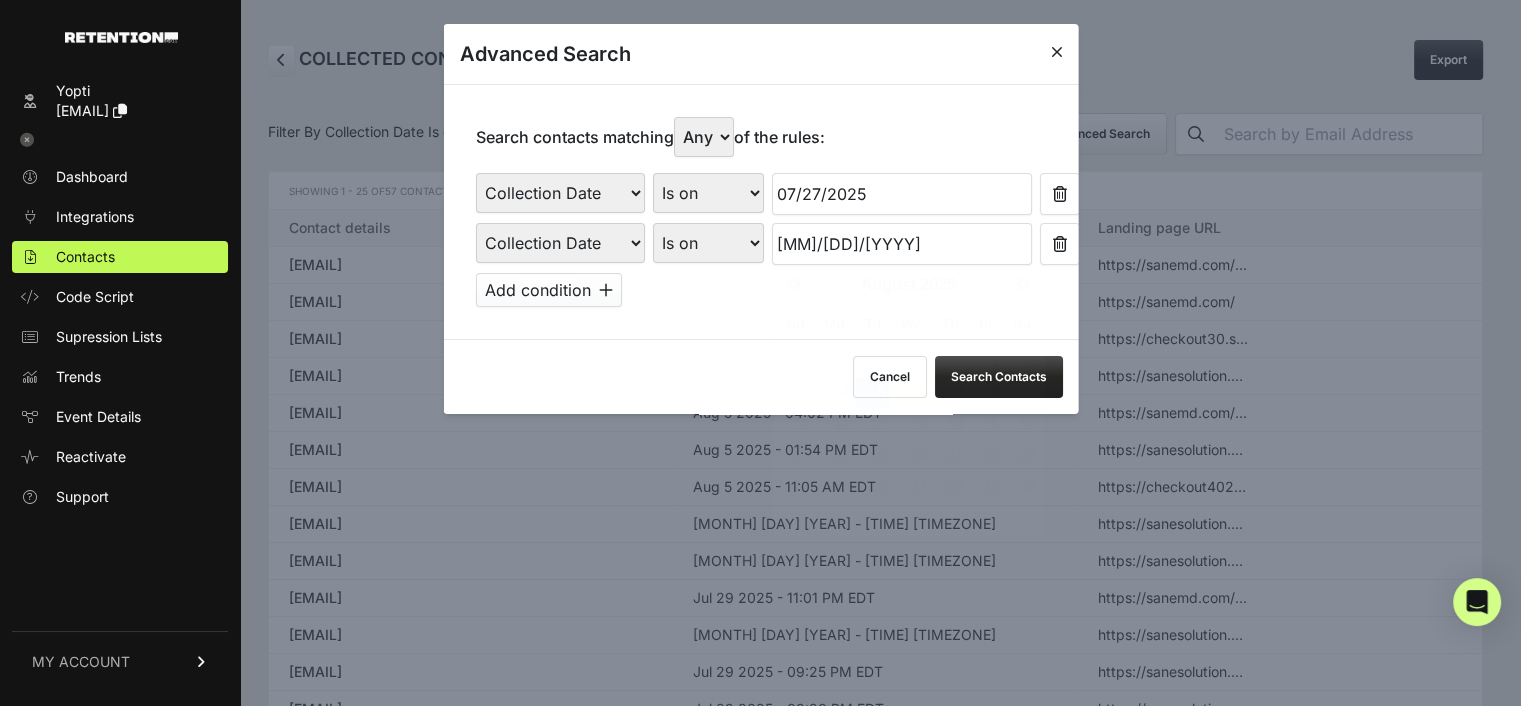 click on "08/05/2025" at bounding box center [901, 244] 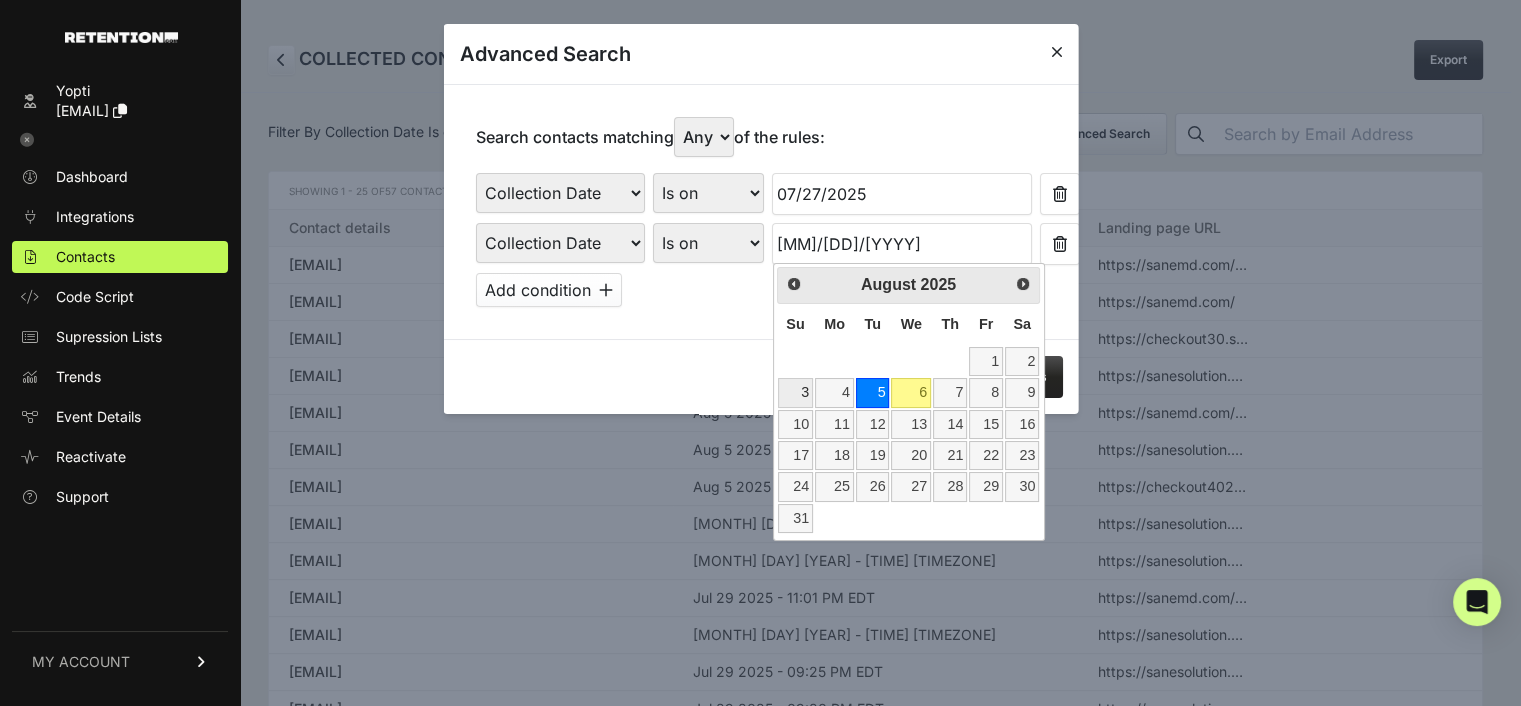 click on "3" at bounding box center (795, 392) 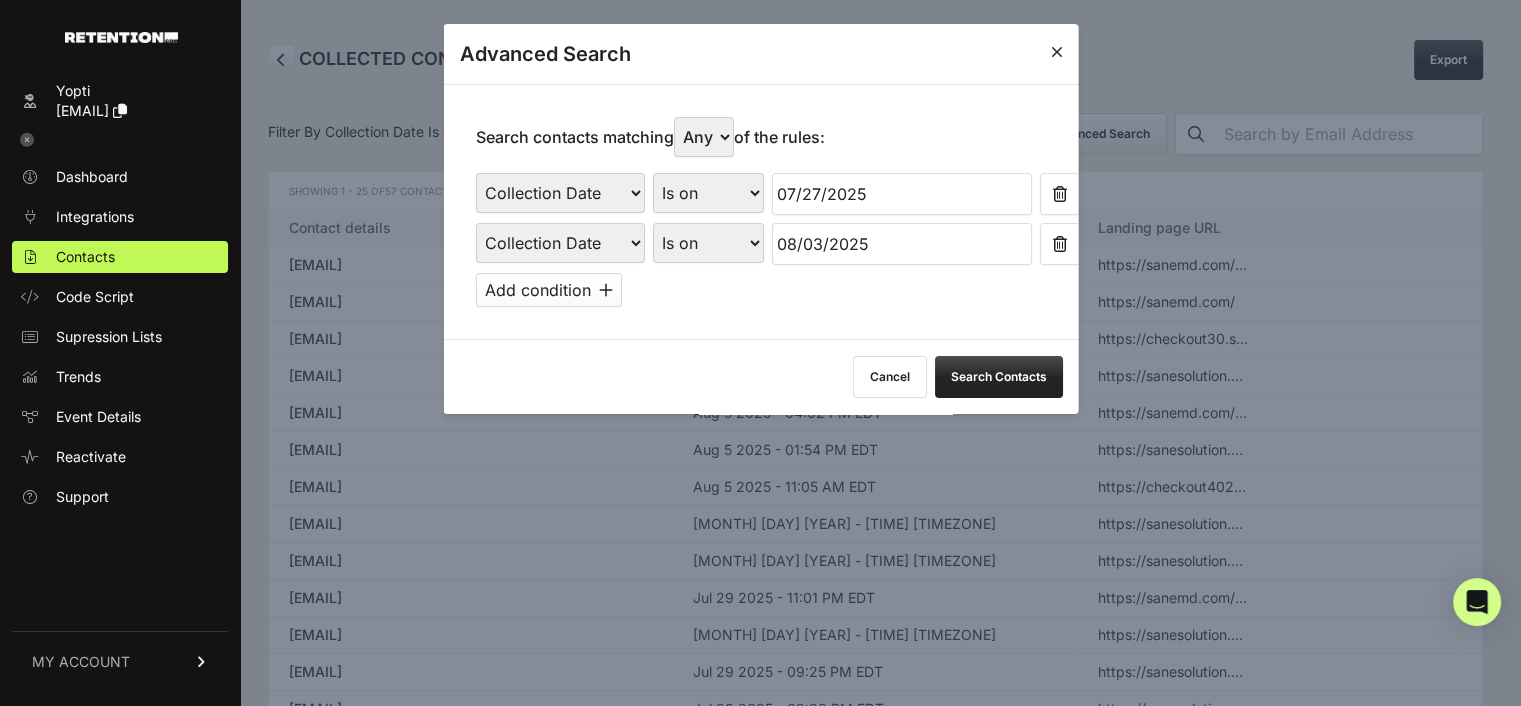 click on "Search Contacts" at bounding box center (998, 377) 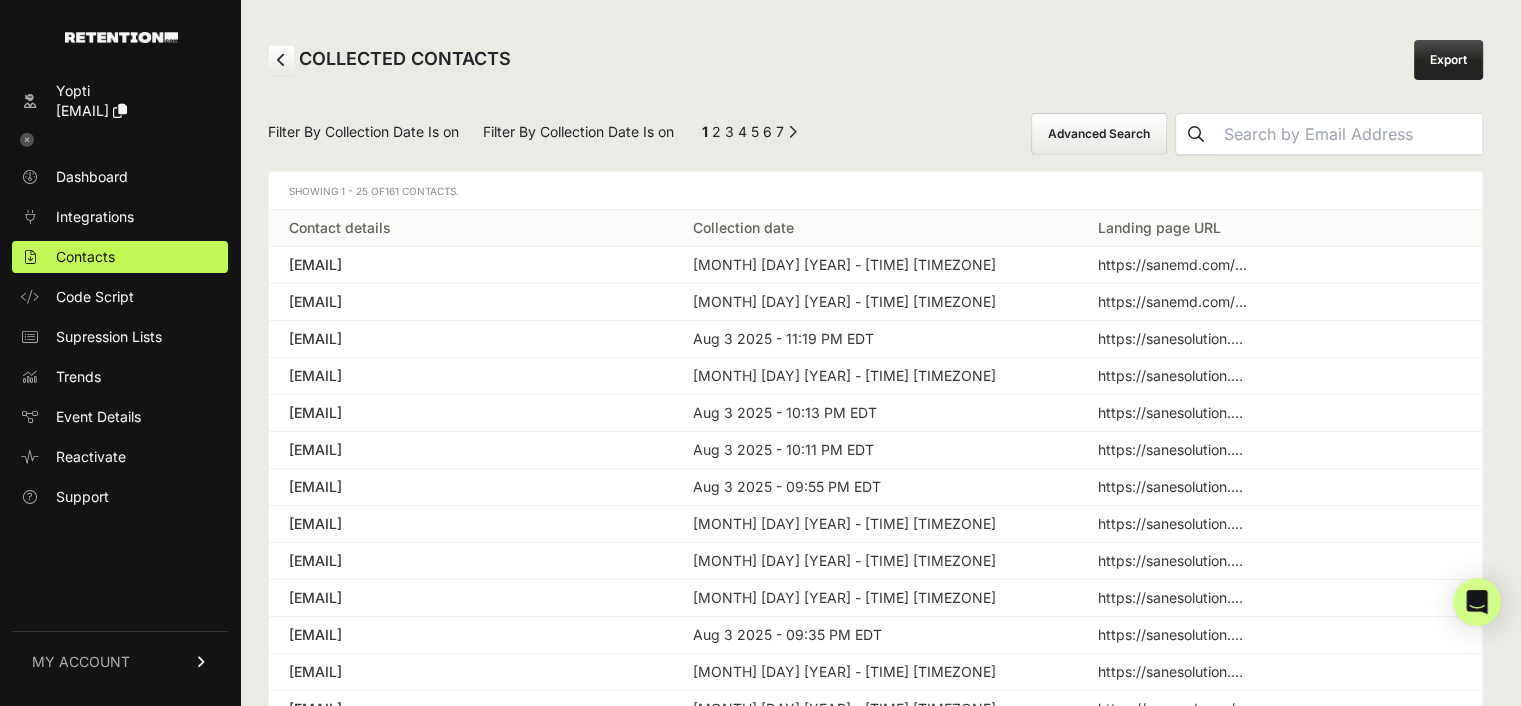 click on "Export" at bounding box center (1448, 60) 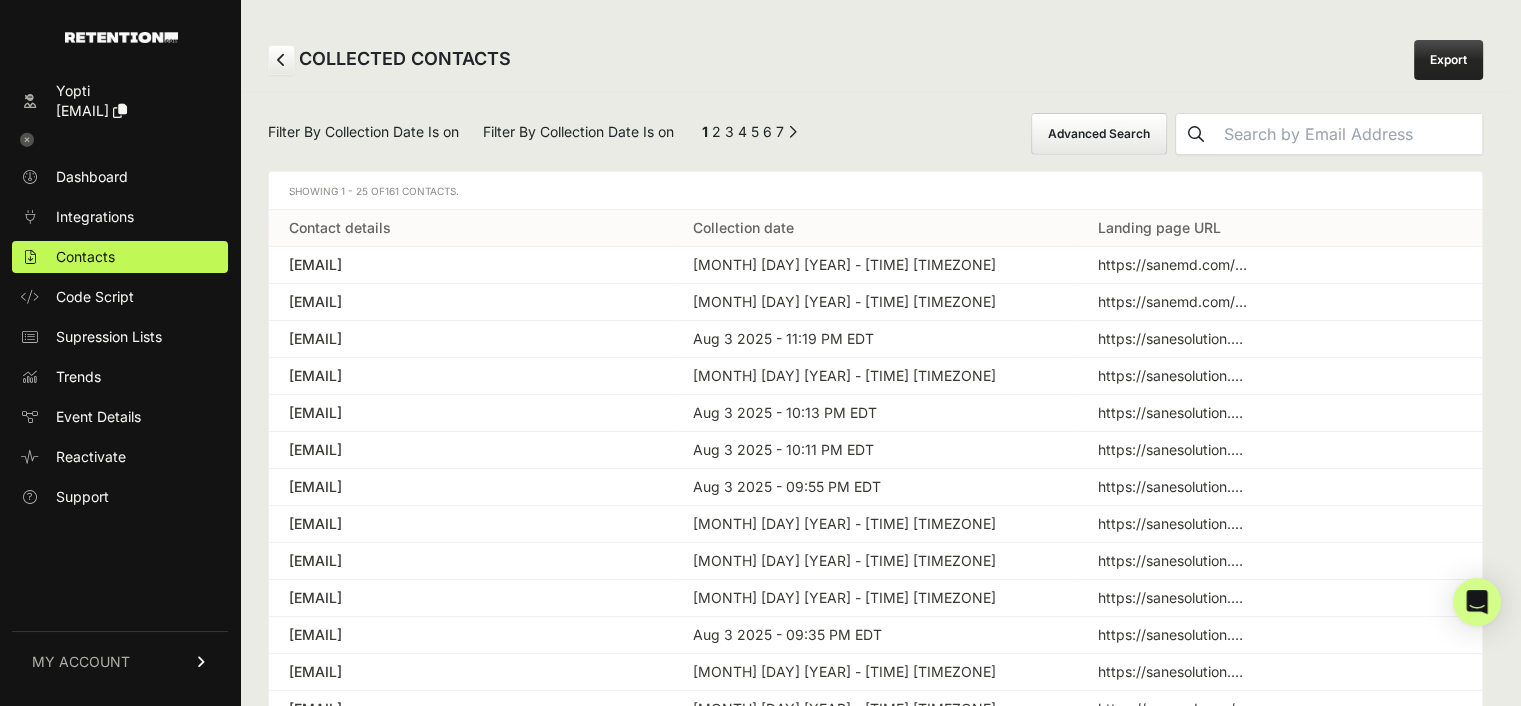 click on "Advanced Search" at bounding box center (1099, 134) 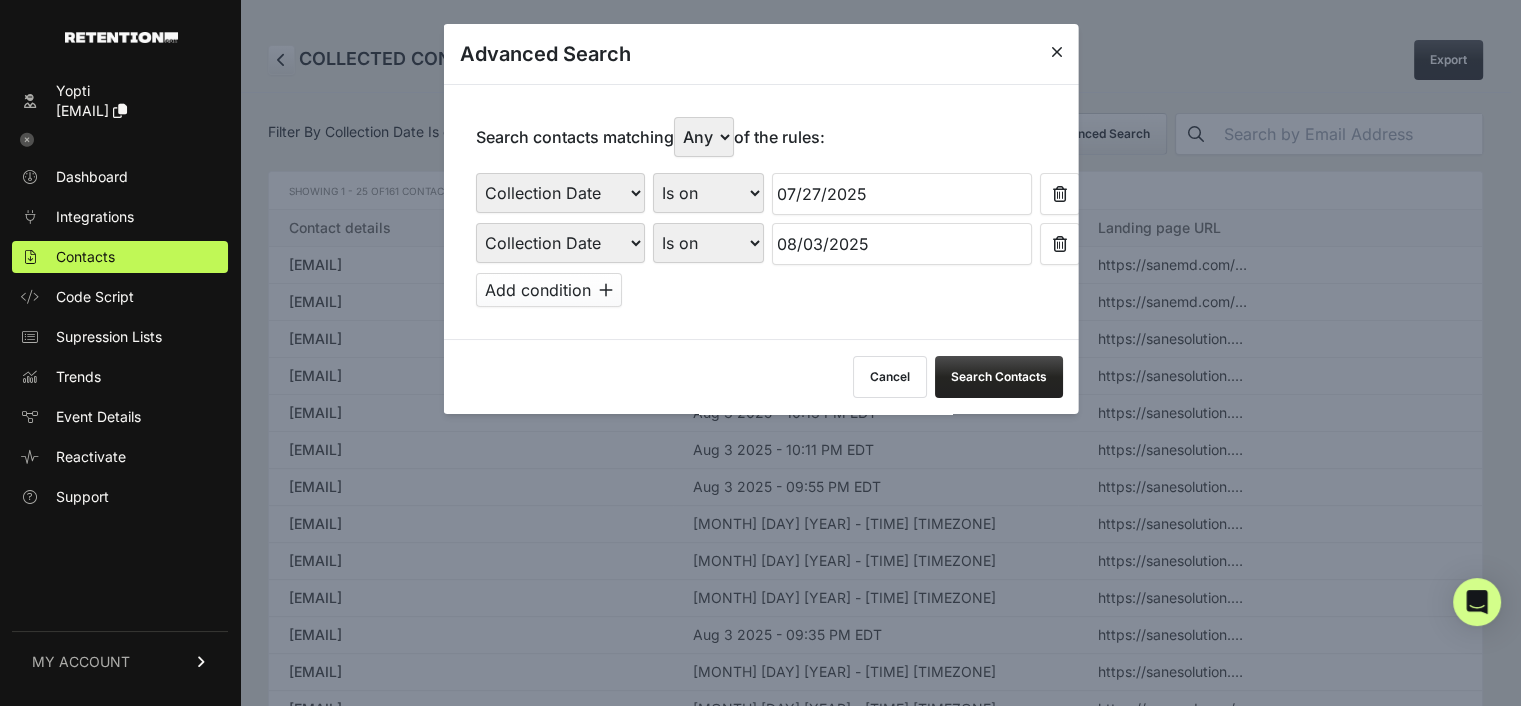 click on "Is on Is between" at bounding box center (707, 193) 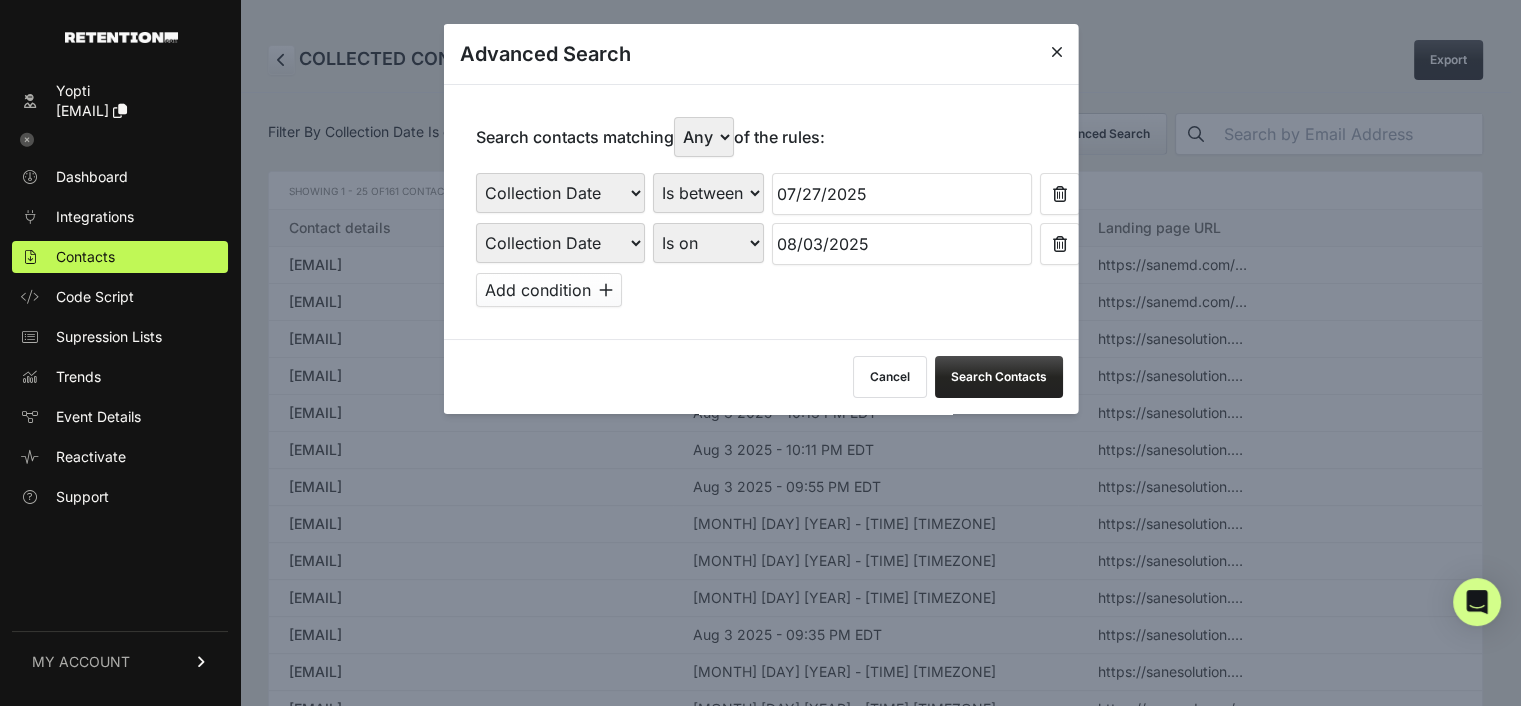 click on "Is on Is between" at bounding box center [707, 193] 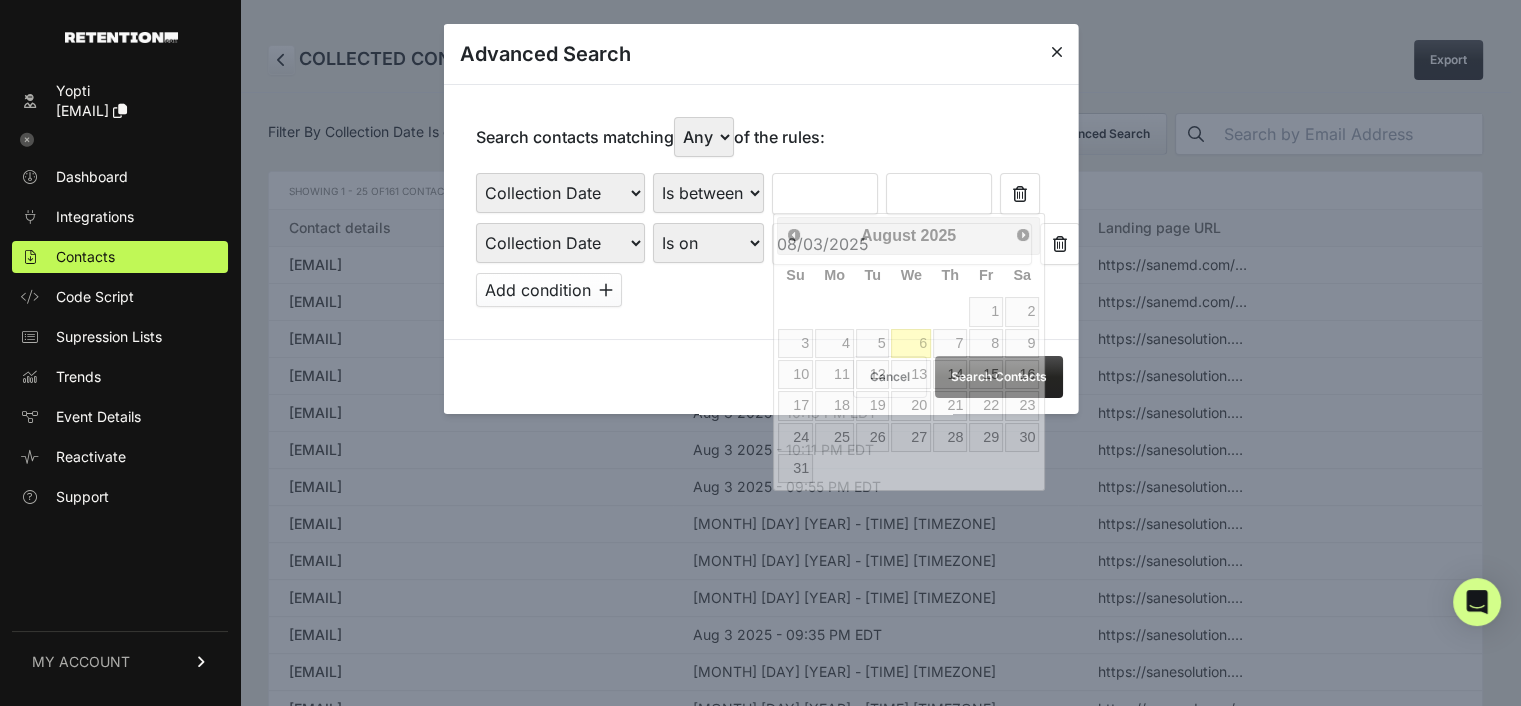 click at bounding box center [824, 194] 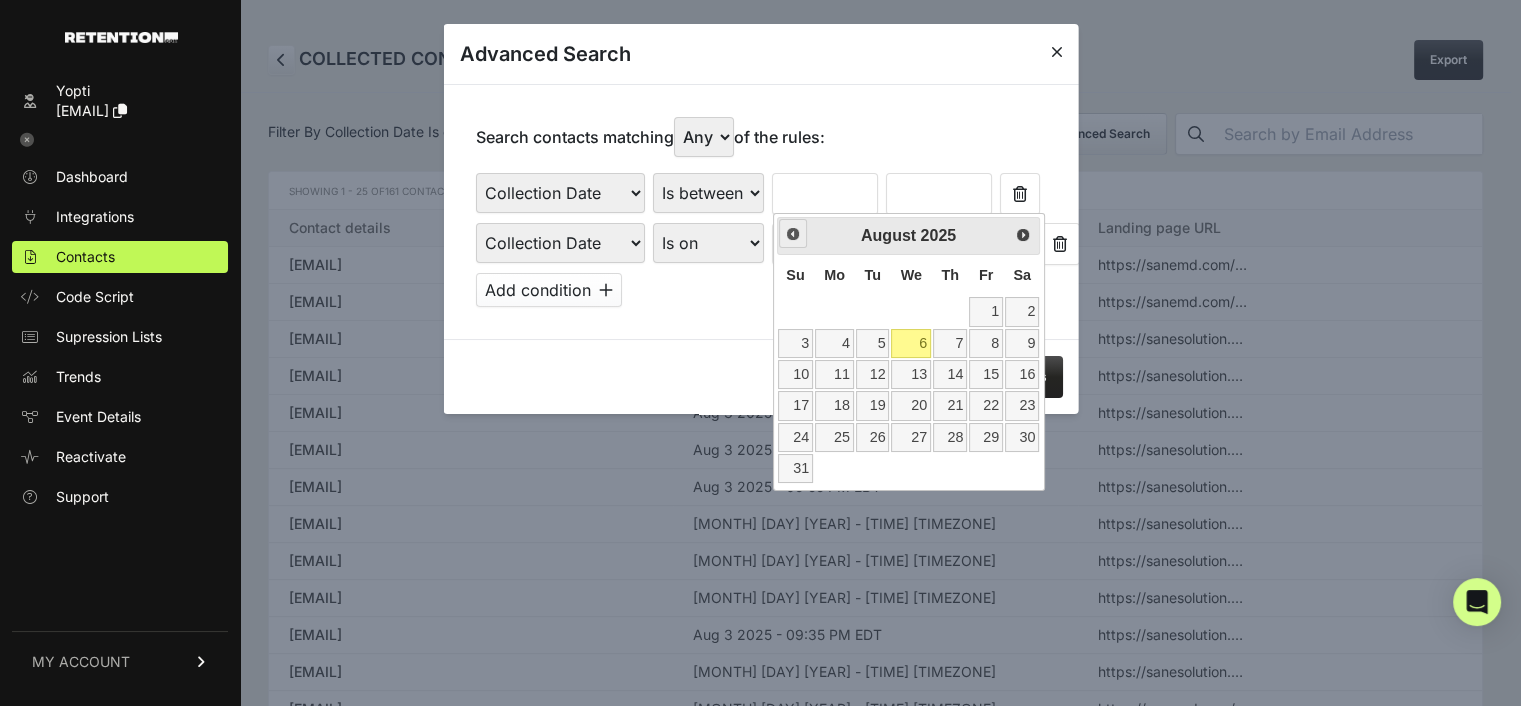 click on "Prev" at bounding box center (793, 234) 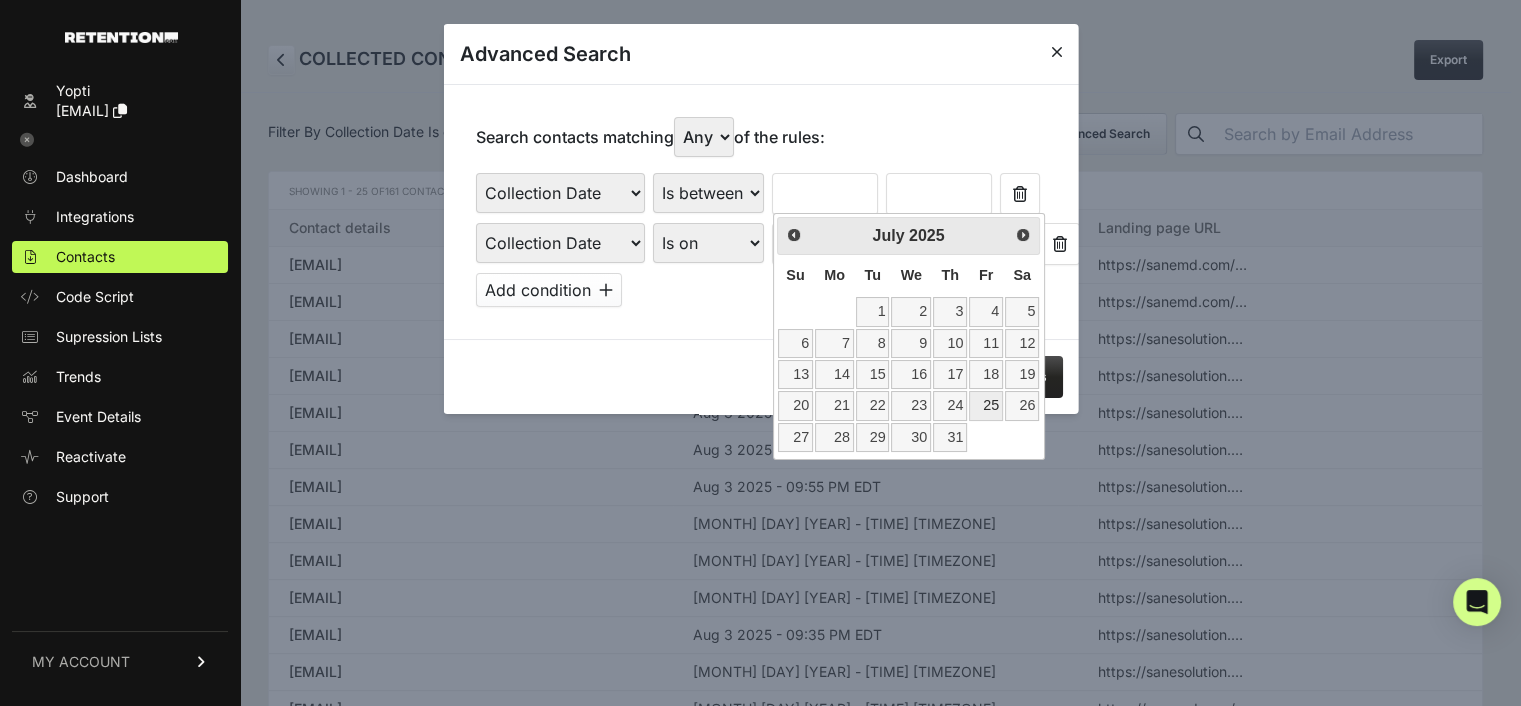 click on "25" at bounding box center (986, 405) 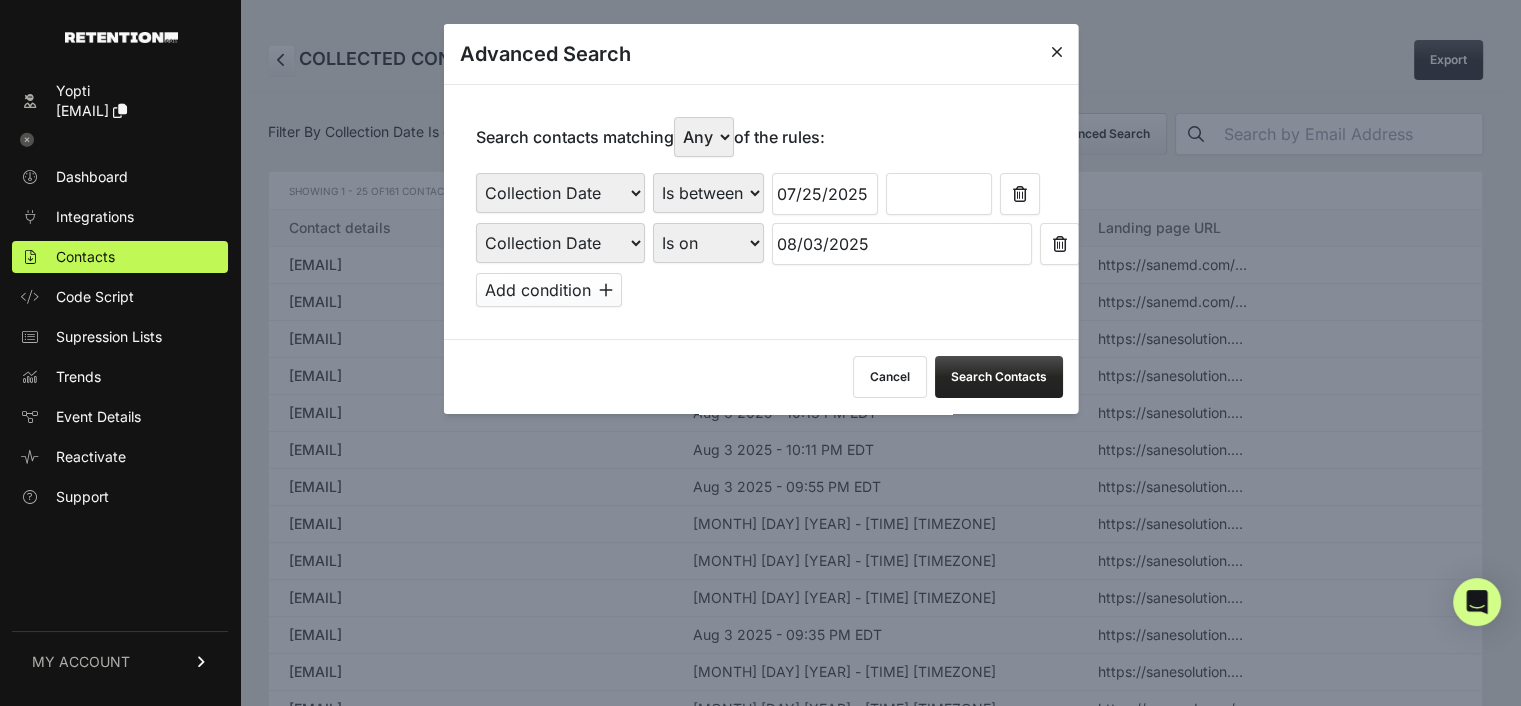 click at bounding box center [938, 194] 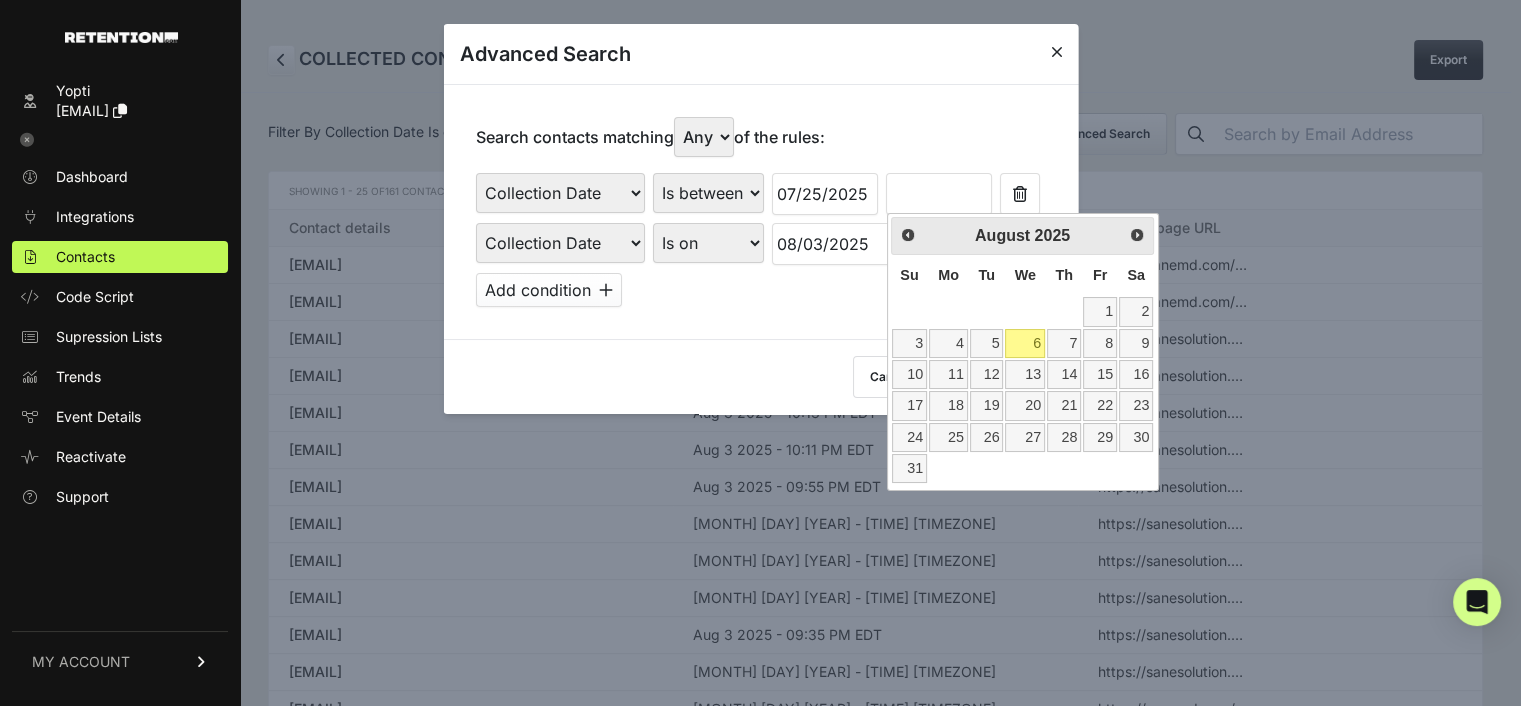 drag, startPoint x: 920, startPoint y: 211, endPoint x: 1048, endPoint y: 239, distance: 131.02672 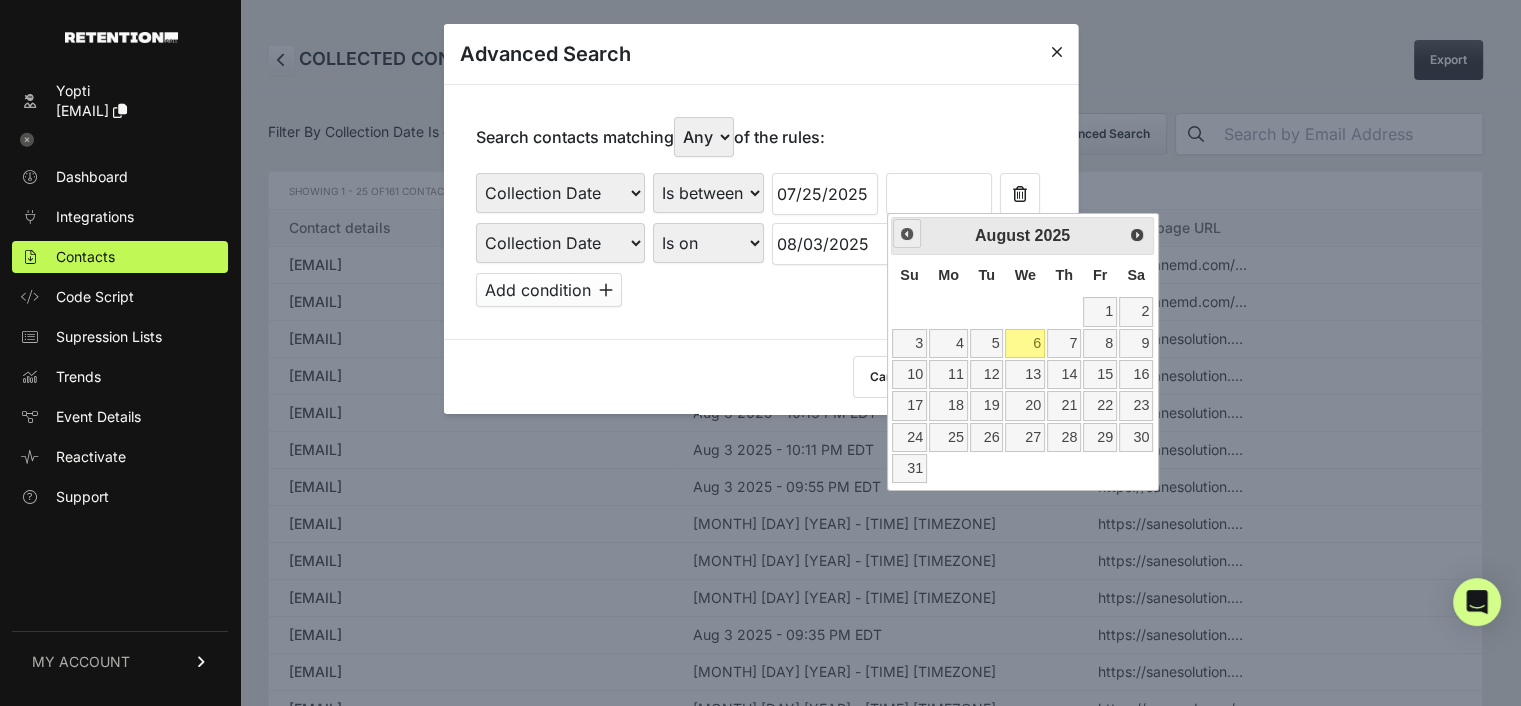 click on "Prev" at bounding box center [907, 234] 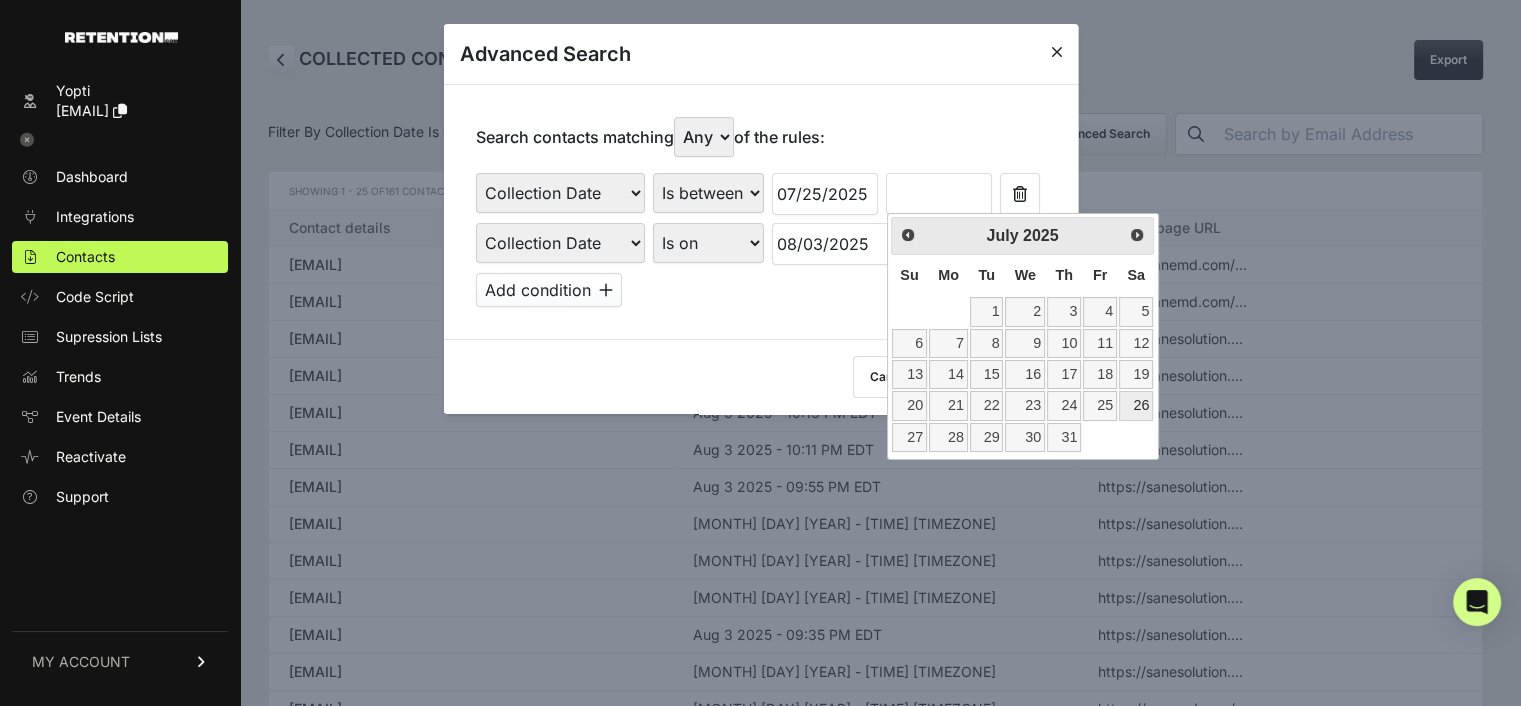 click on "26" at bounding box center (1136, 405) 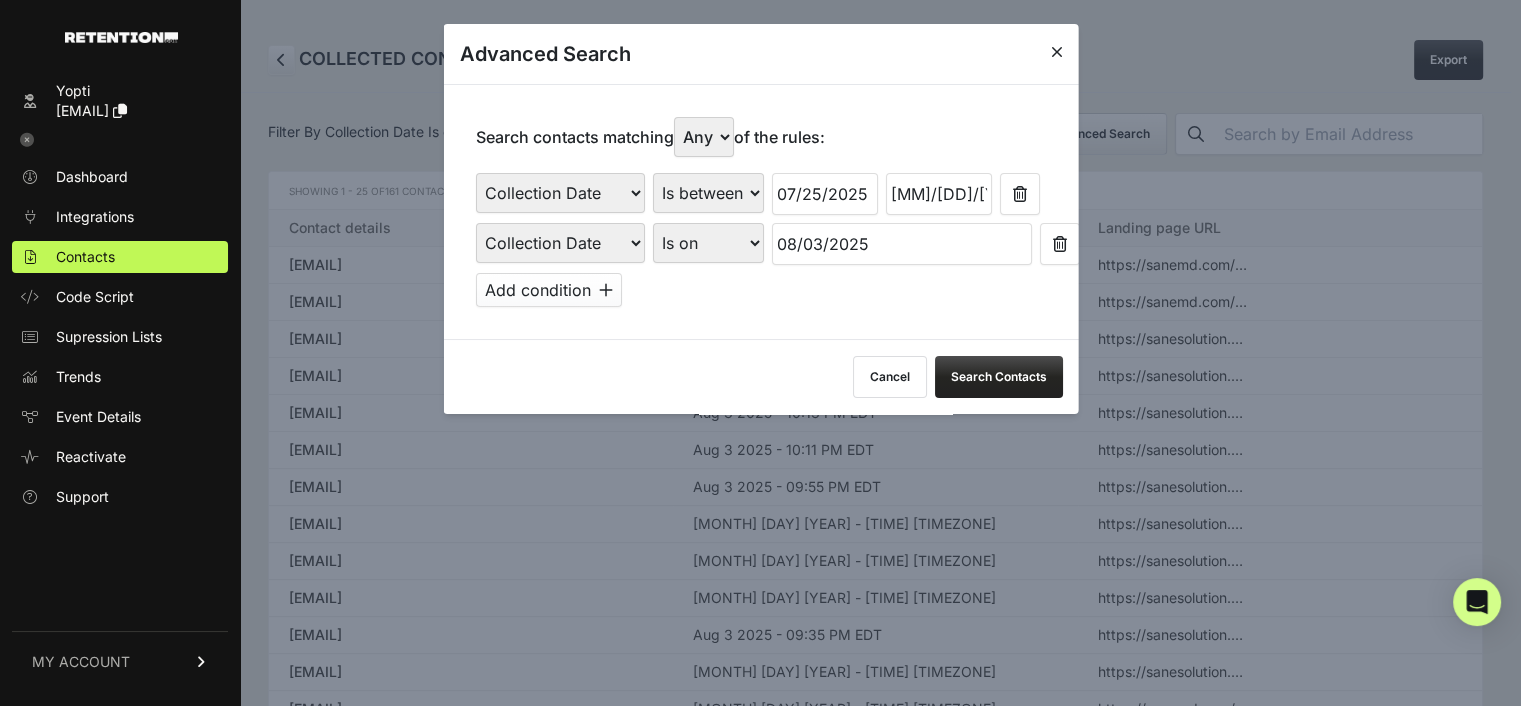 click on "08/03/2025" at bounding box center [901, 244] 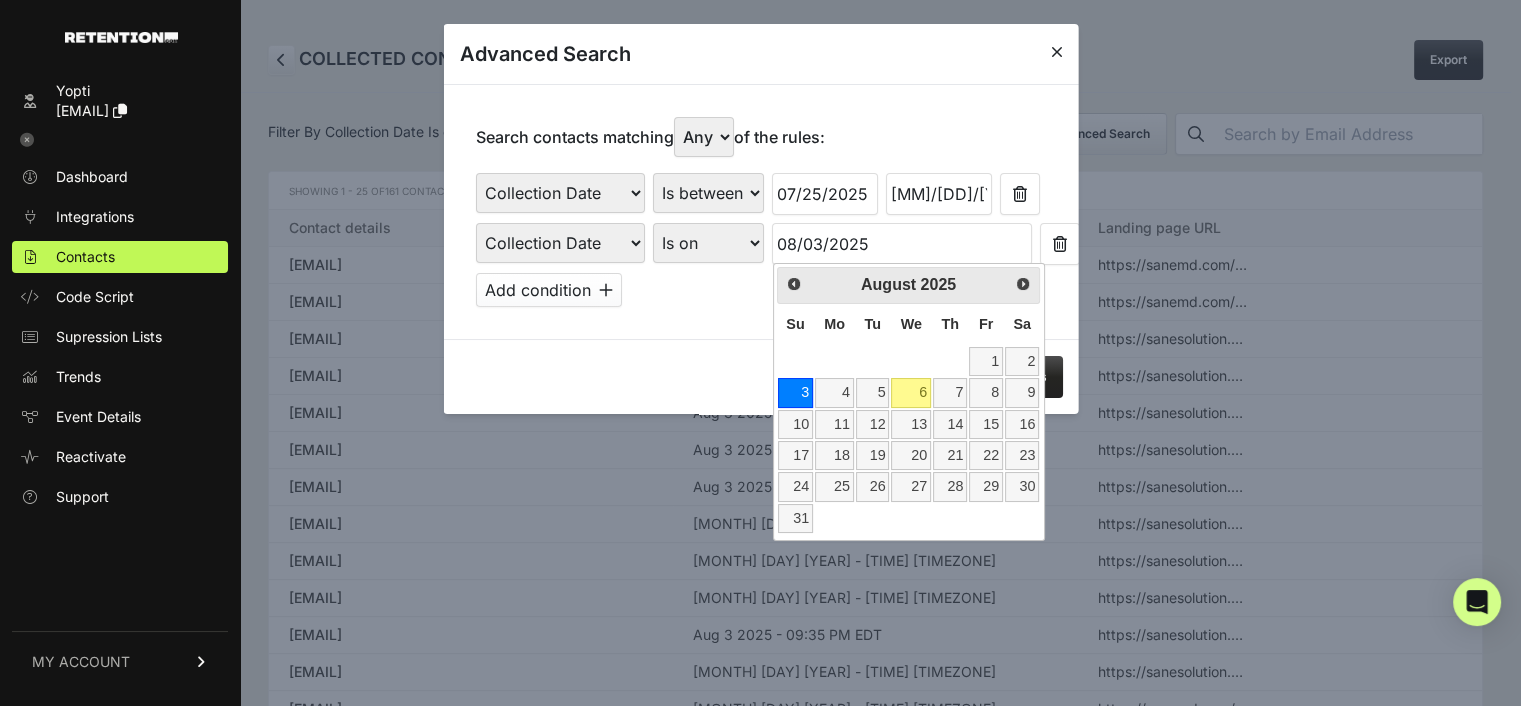 click on "Is on Is between" at bounding box center [707, 243] 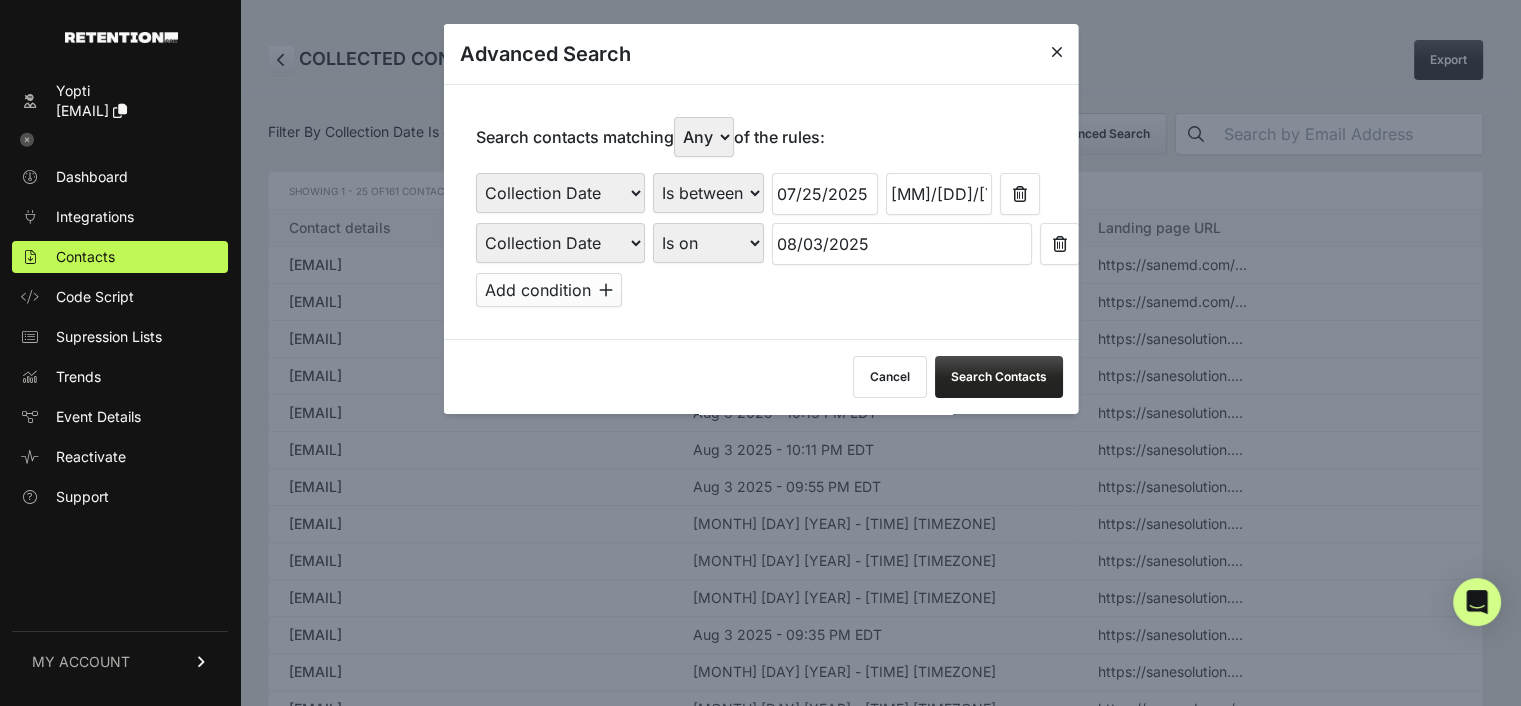 select on "is_between" 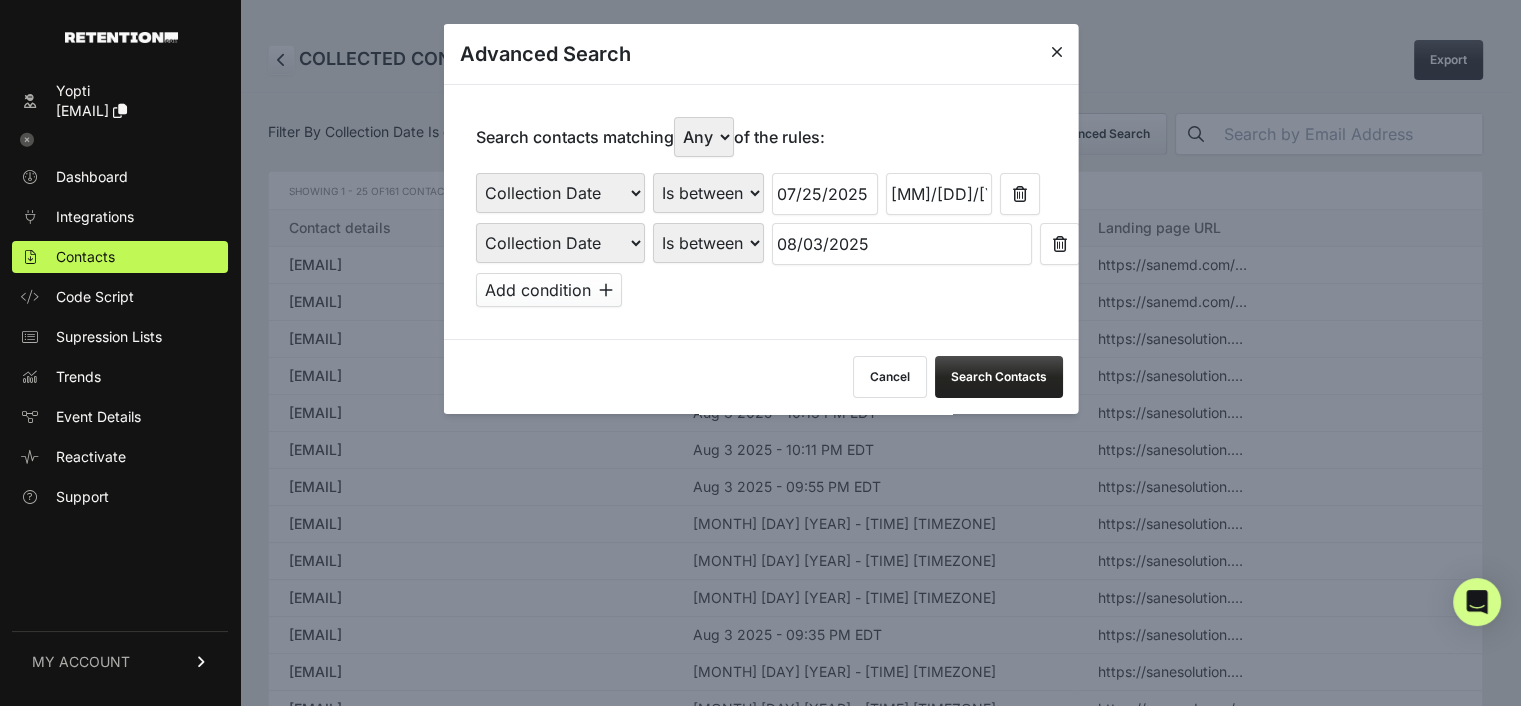 click on "Is on Is between" at bounding box center (707, 243) 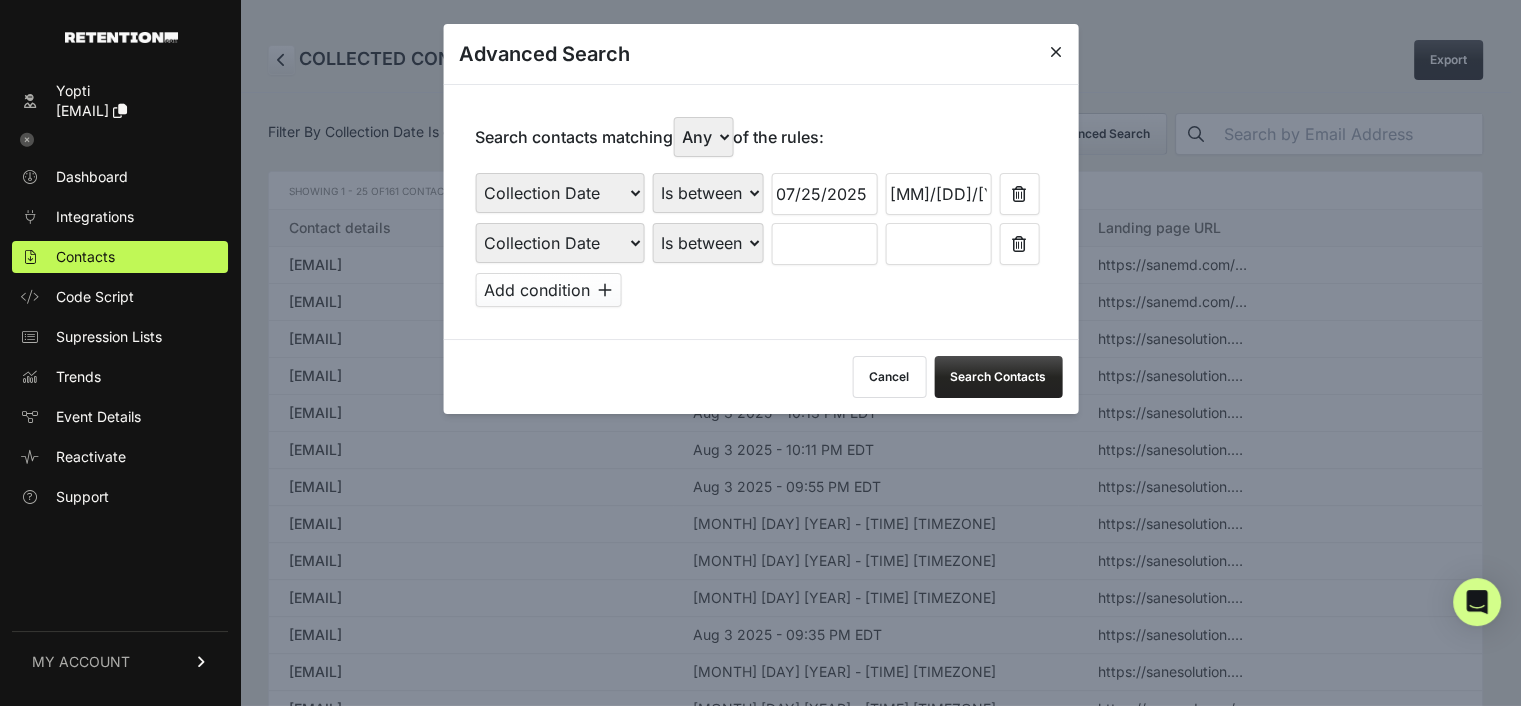 click at bounding box center [824, 244] 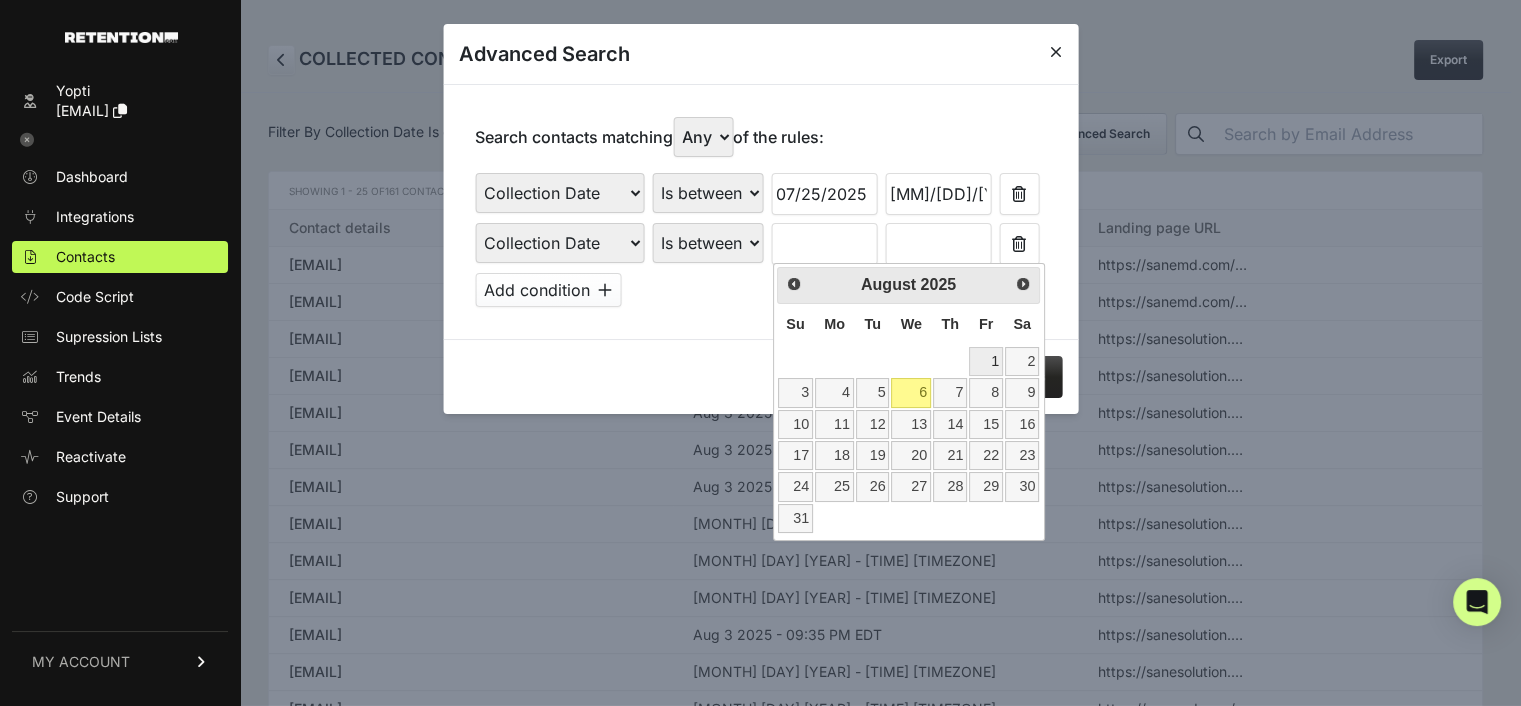 click on "1" at bounding box center (986, 361) 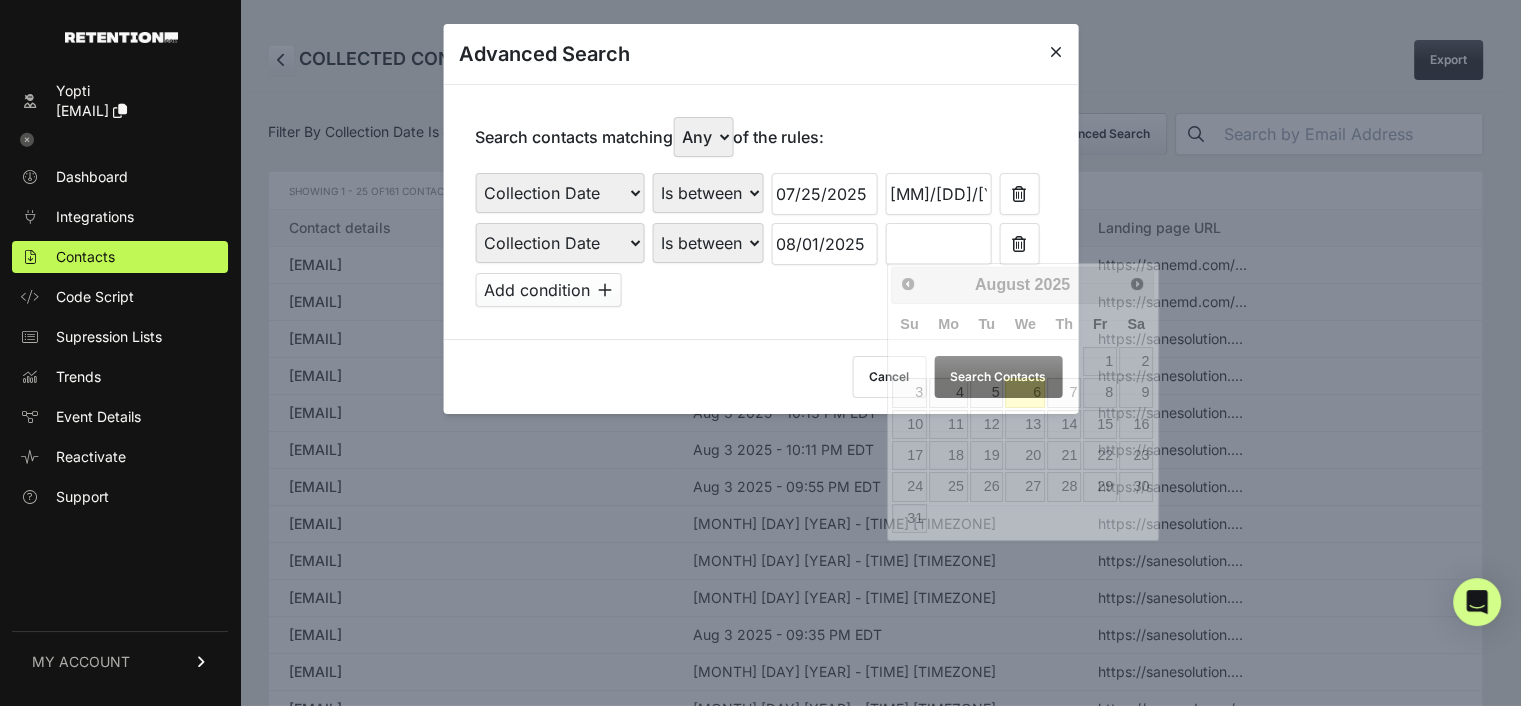 click at bounding box center [938, 244] 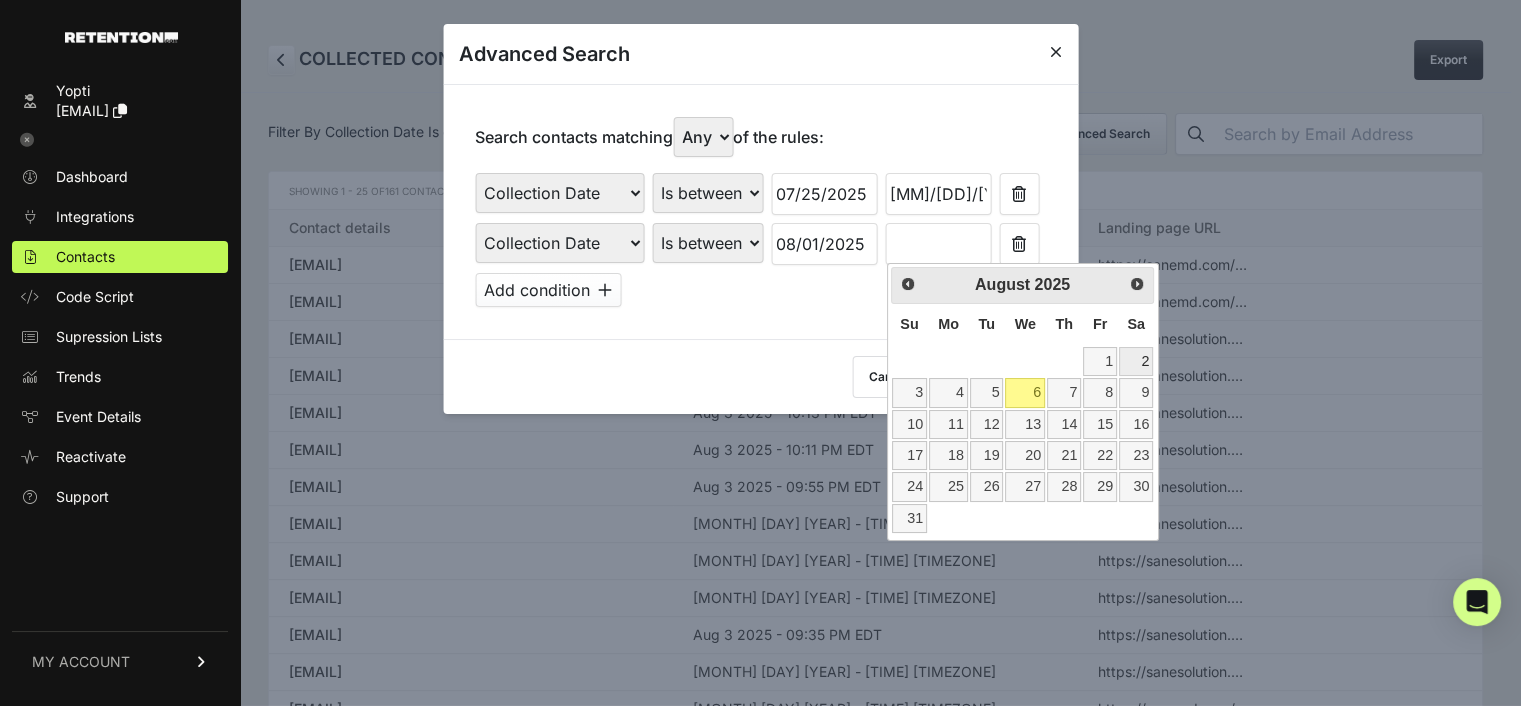 click on "2" at bounding box center (1136, 361) 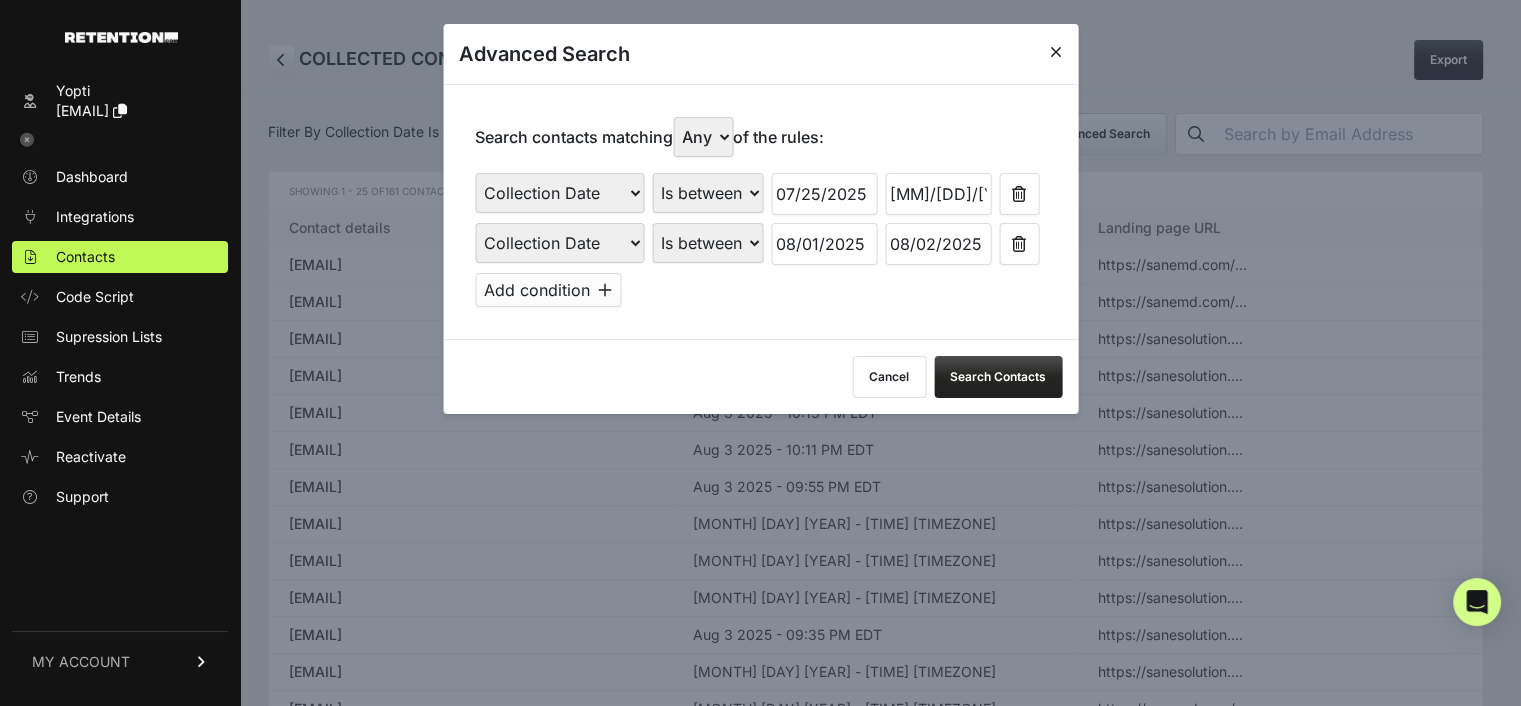 click on "Search Contacts" at bounding box center (998, 377) 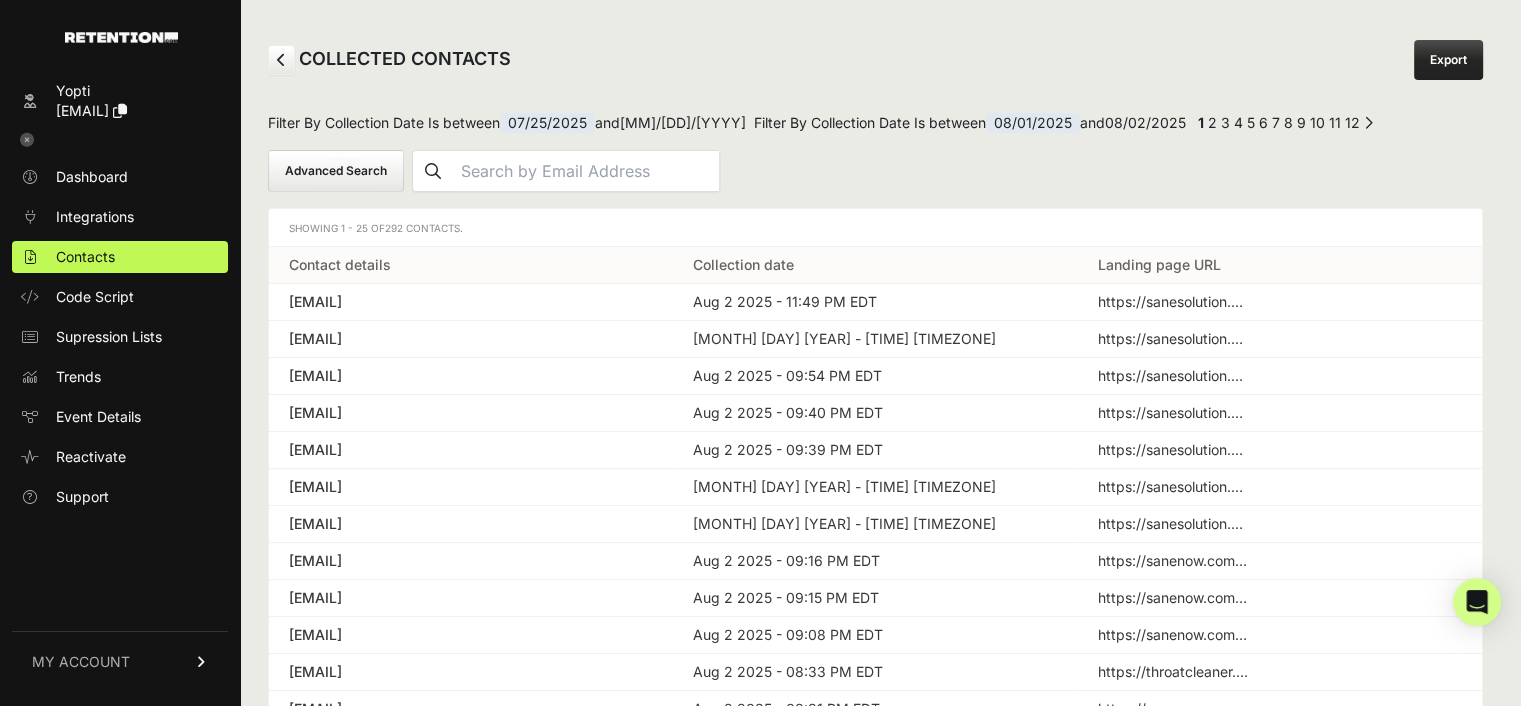 click on "Export" at bounding box center (1448, 60) 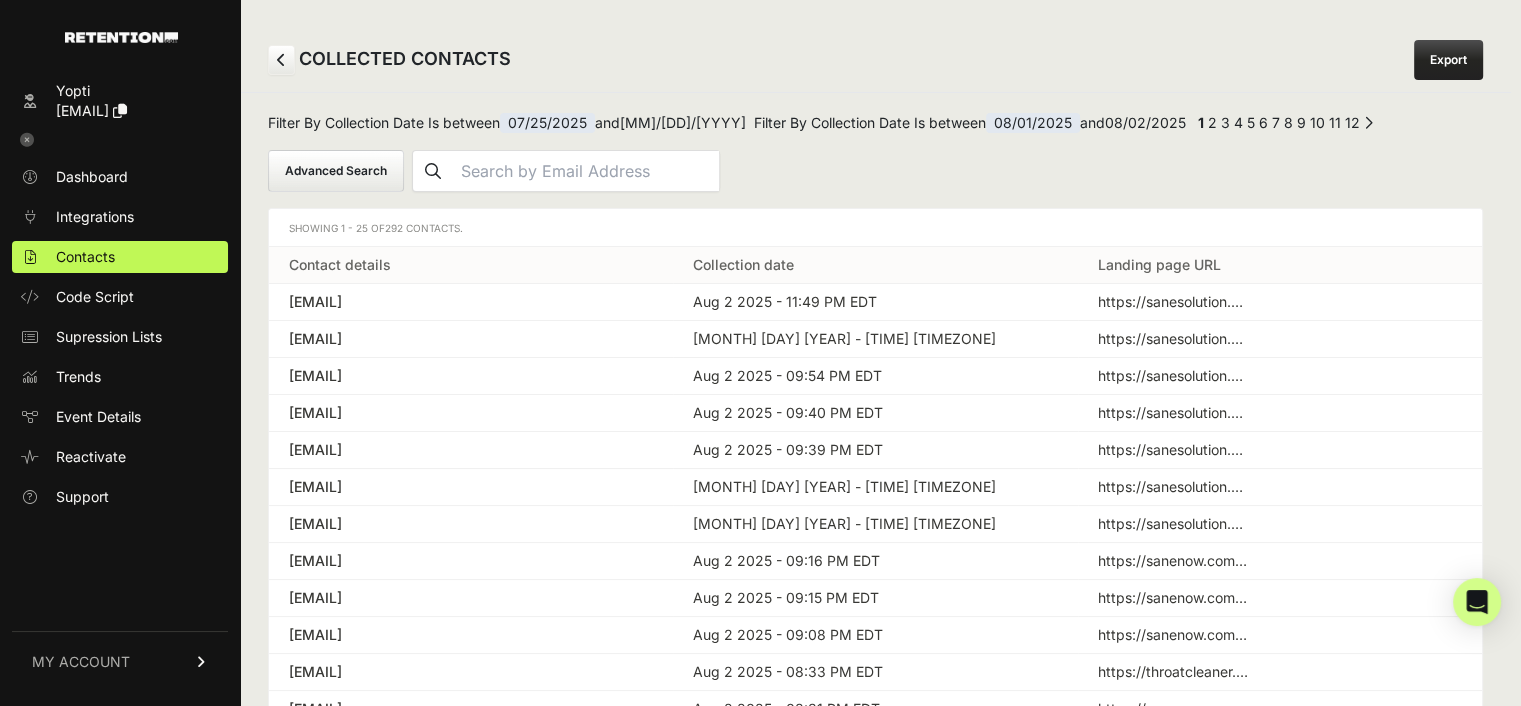 click on "Advanced Search" at bounding box center [336, 171] 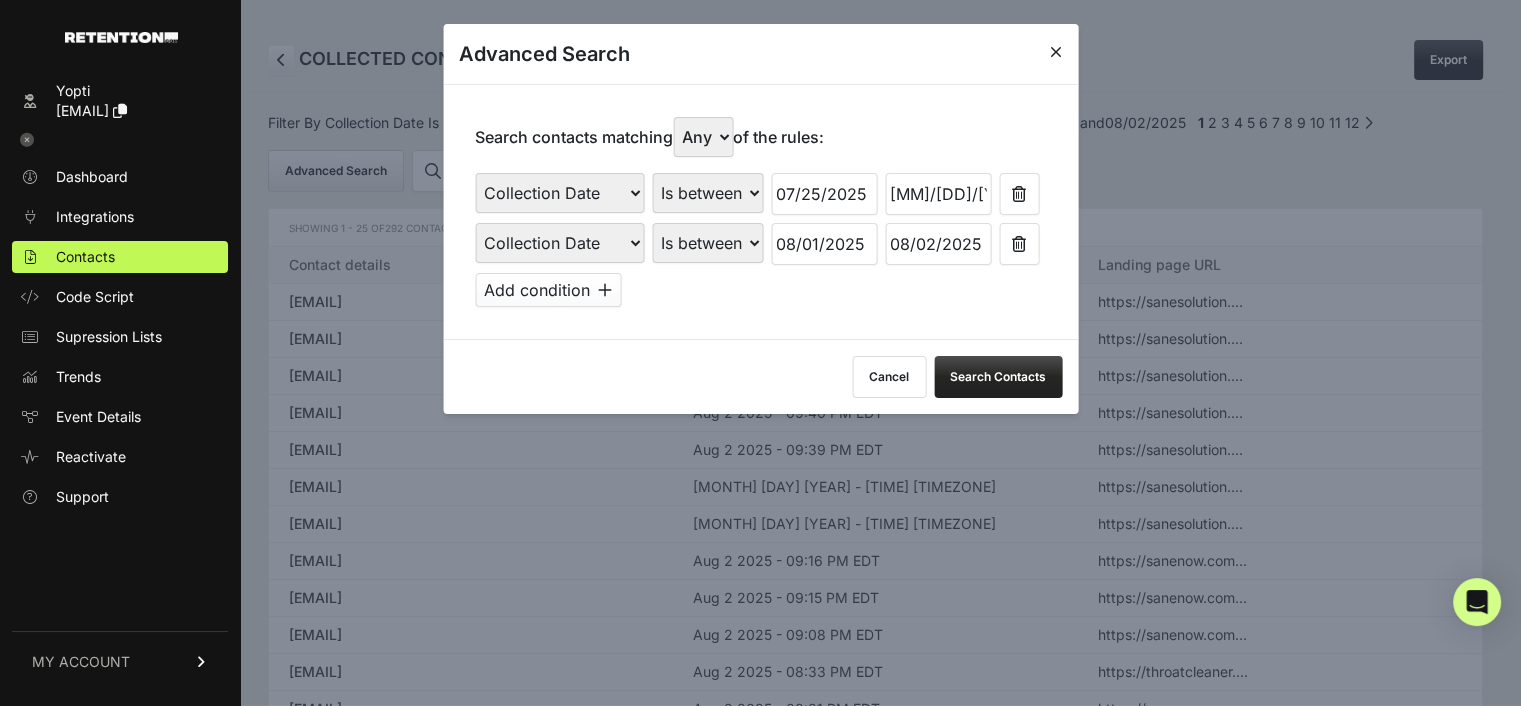 click on "07/25/2025" at bounding box center [824, 194] 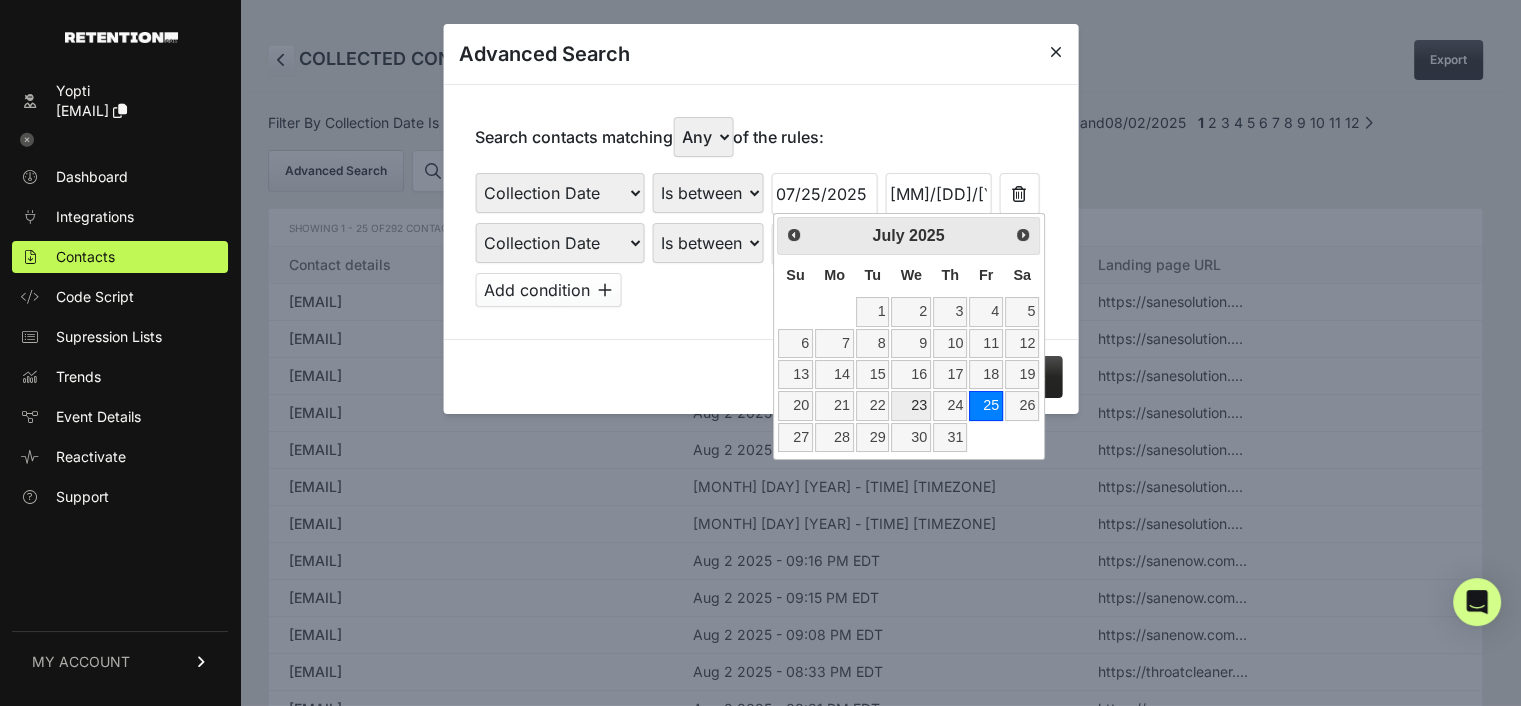 click on "23" at bounding box center (910, 405) 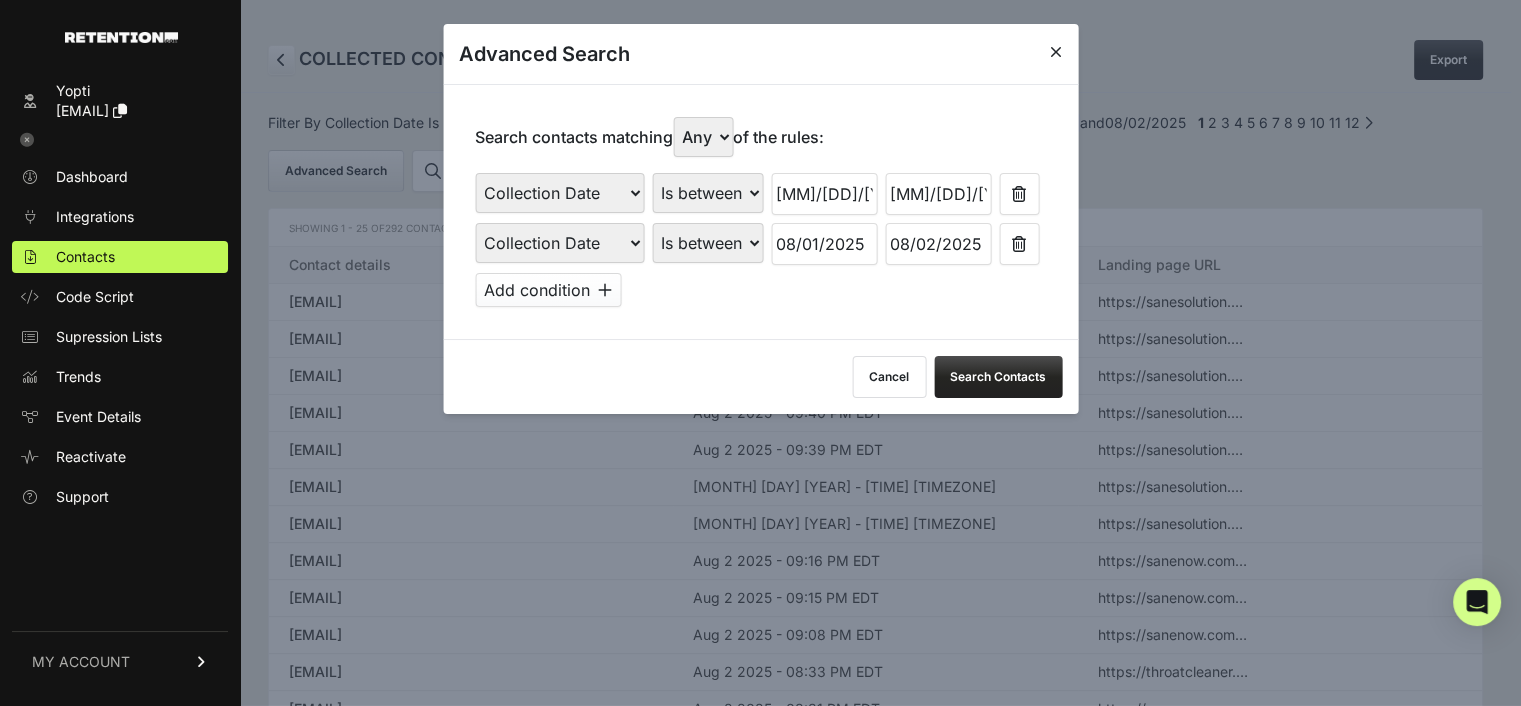 click on "07/26/2025" at bounding box center (938, 194) 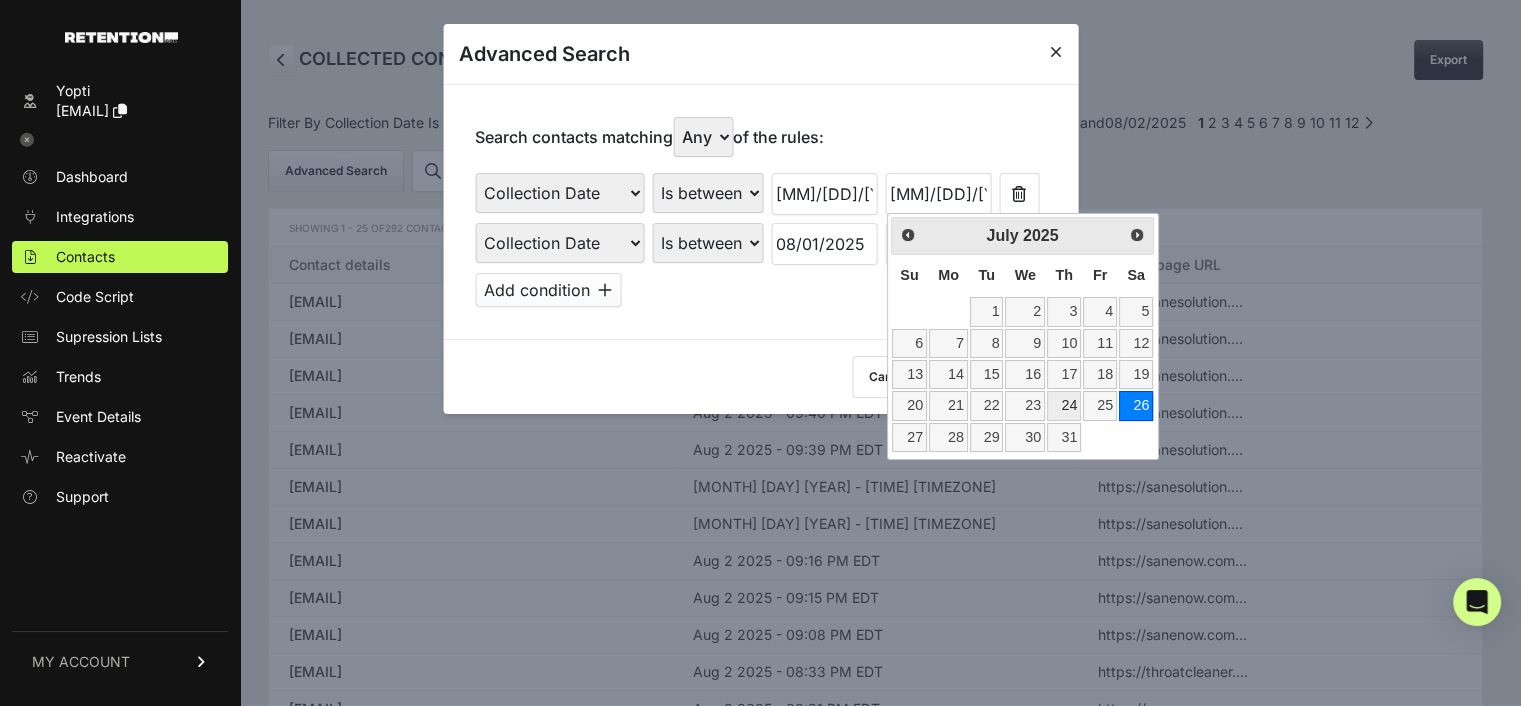 click on "24" at bounding box center (1064, 405) 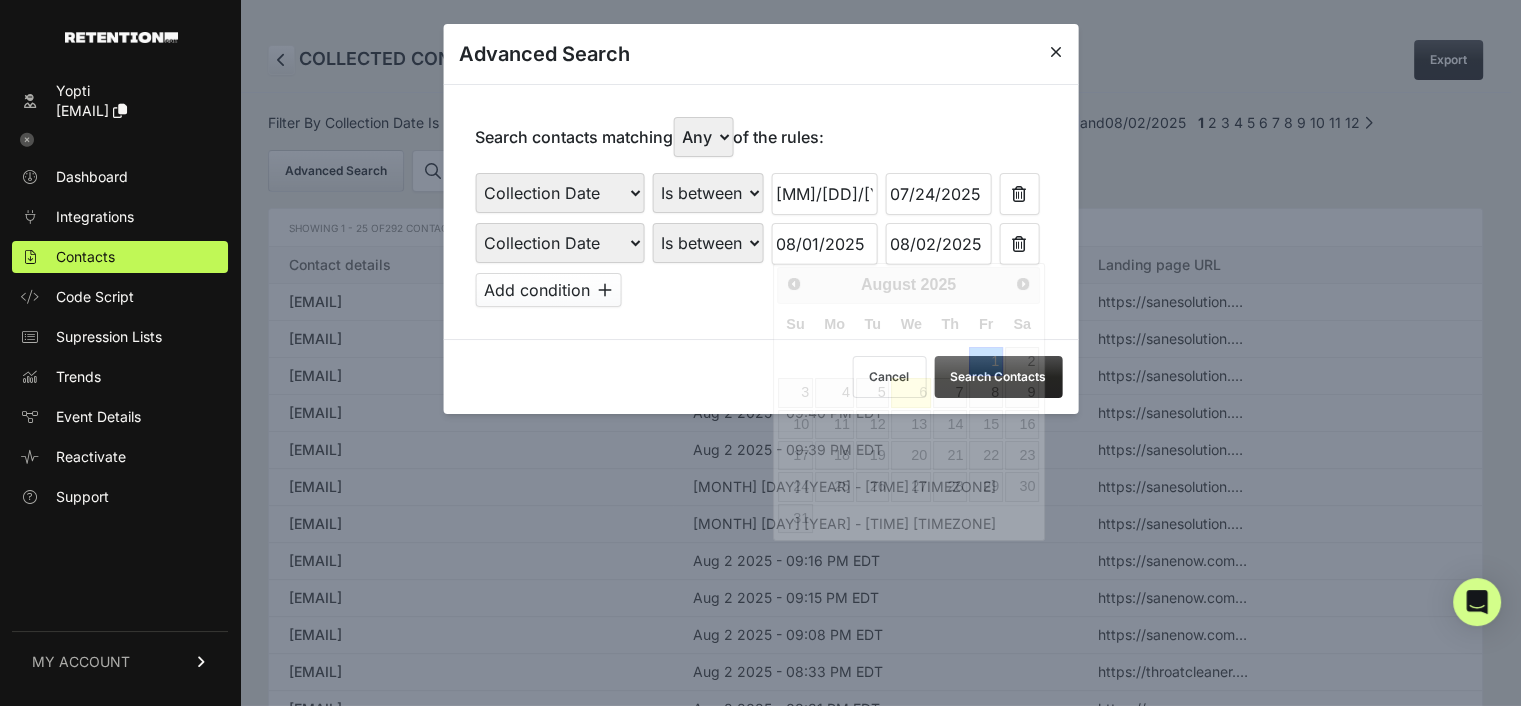 click on "08/01/2025" at bounding box center [824, 244] 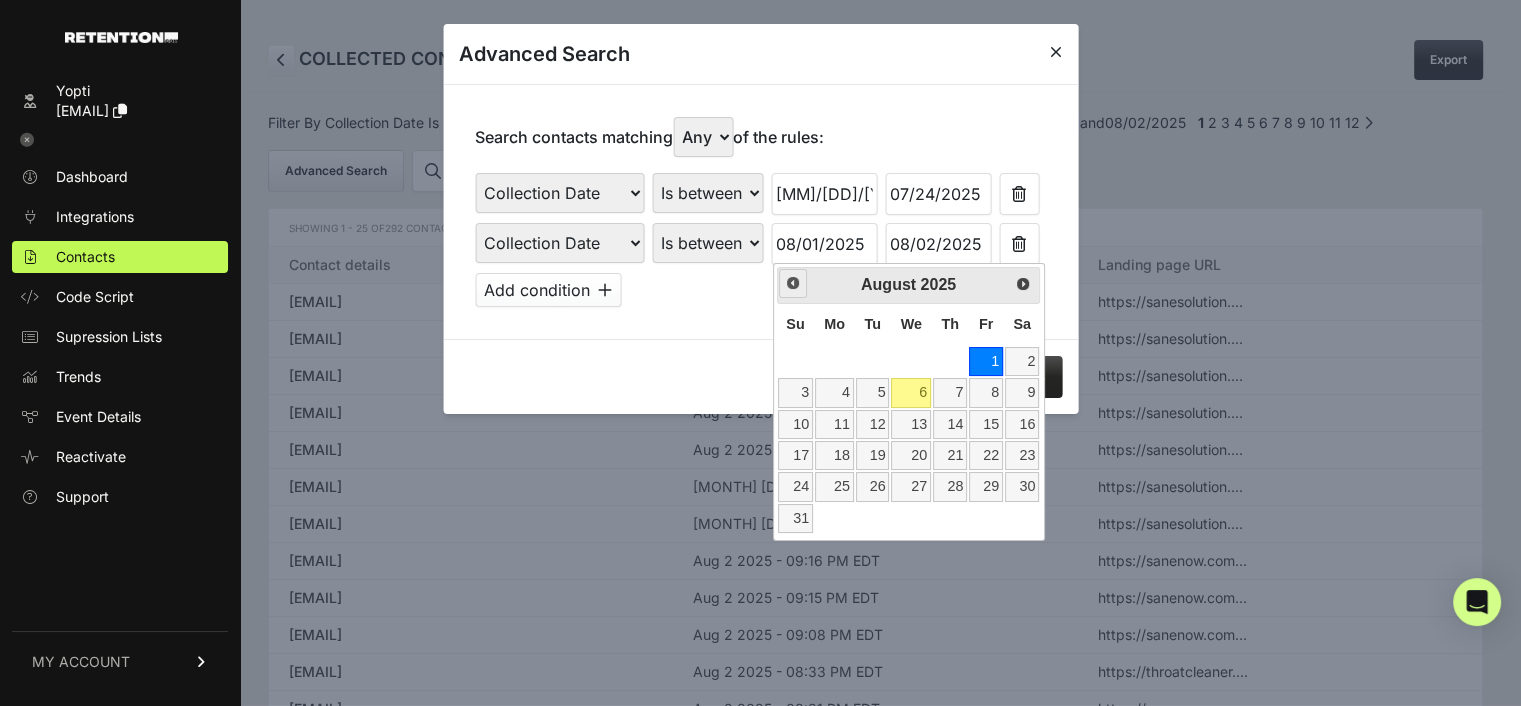click on "Prev" at bounding box center [793, 283] 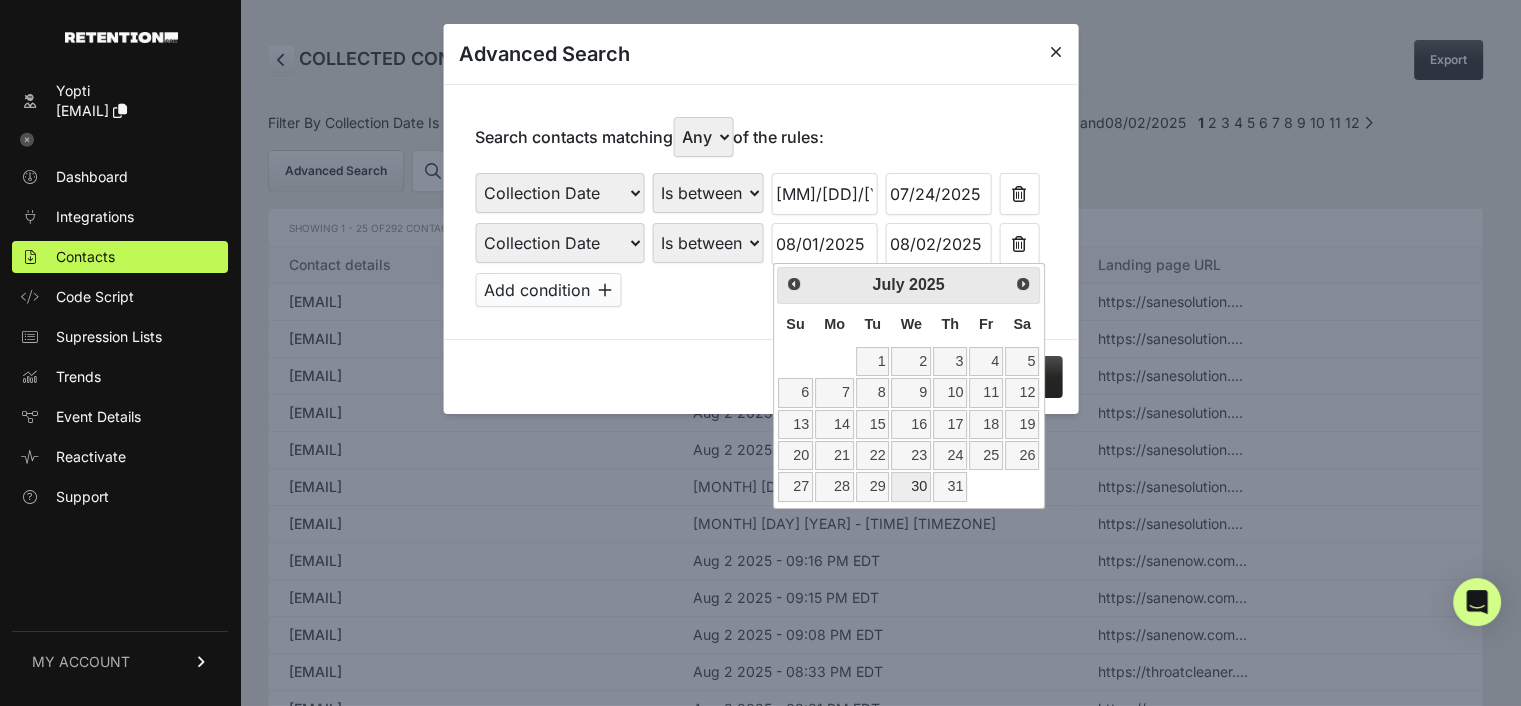 click on "30" at bounding box center (910, 486) 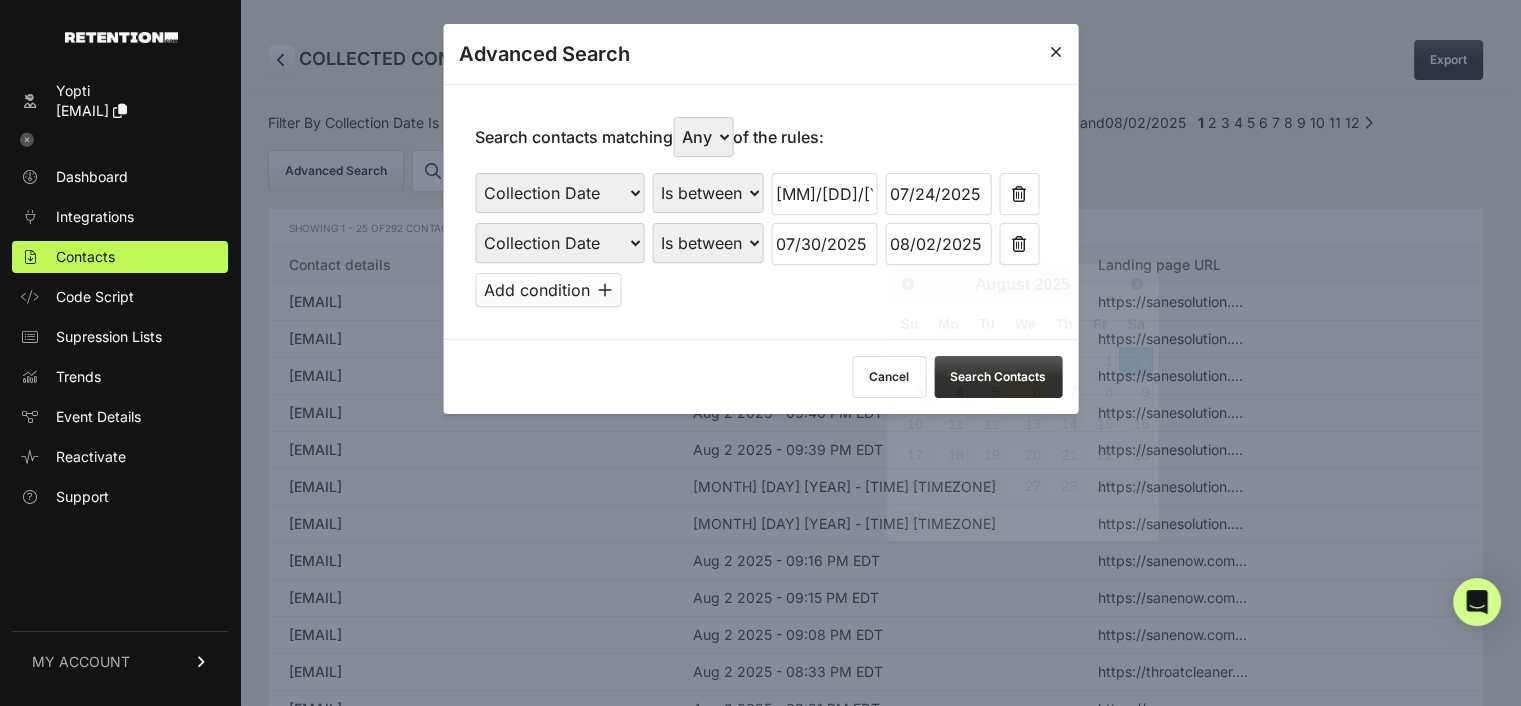 click on "08/02/2025" at bounding box center (938, 244) 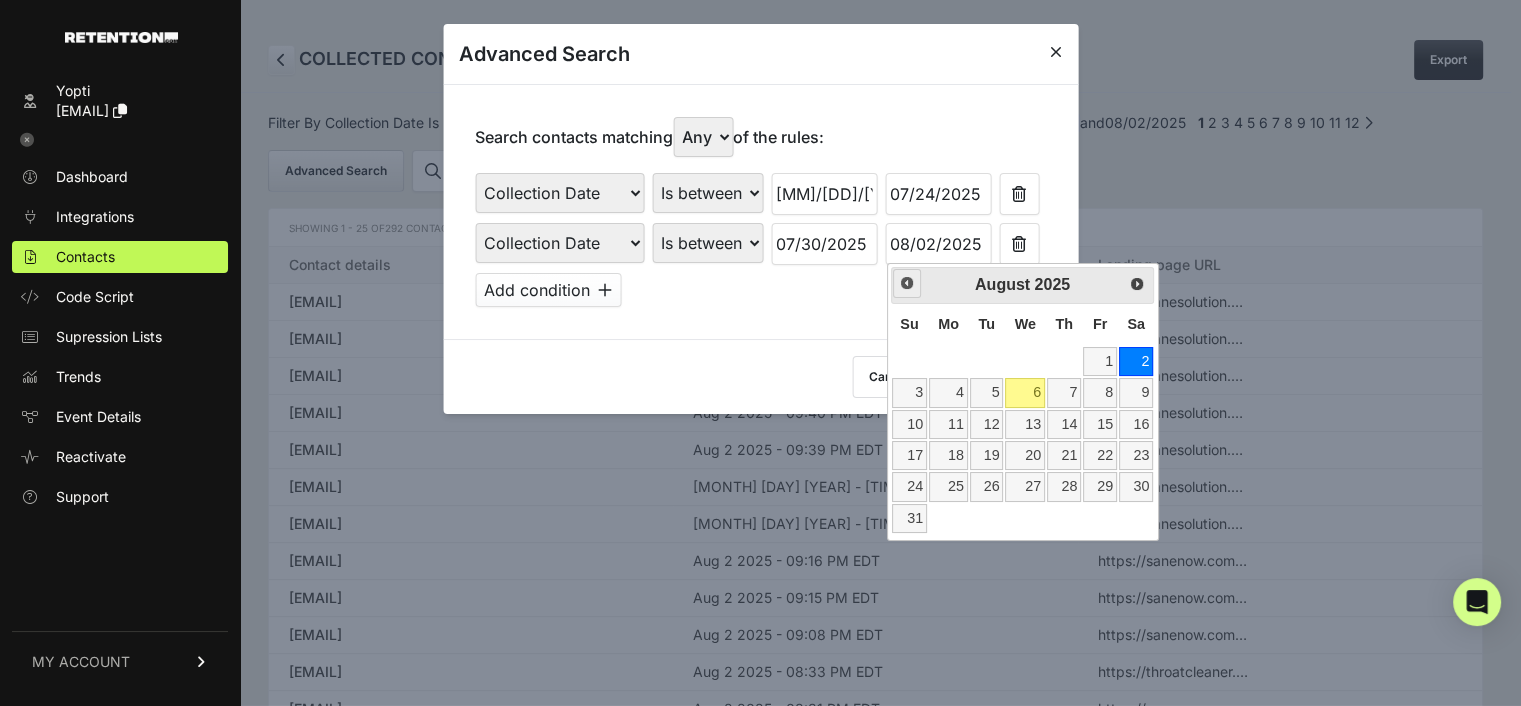 click on "Prev" at bounding box center [907, 283] 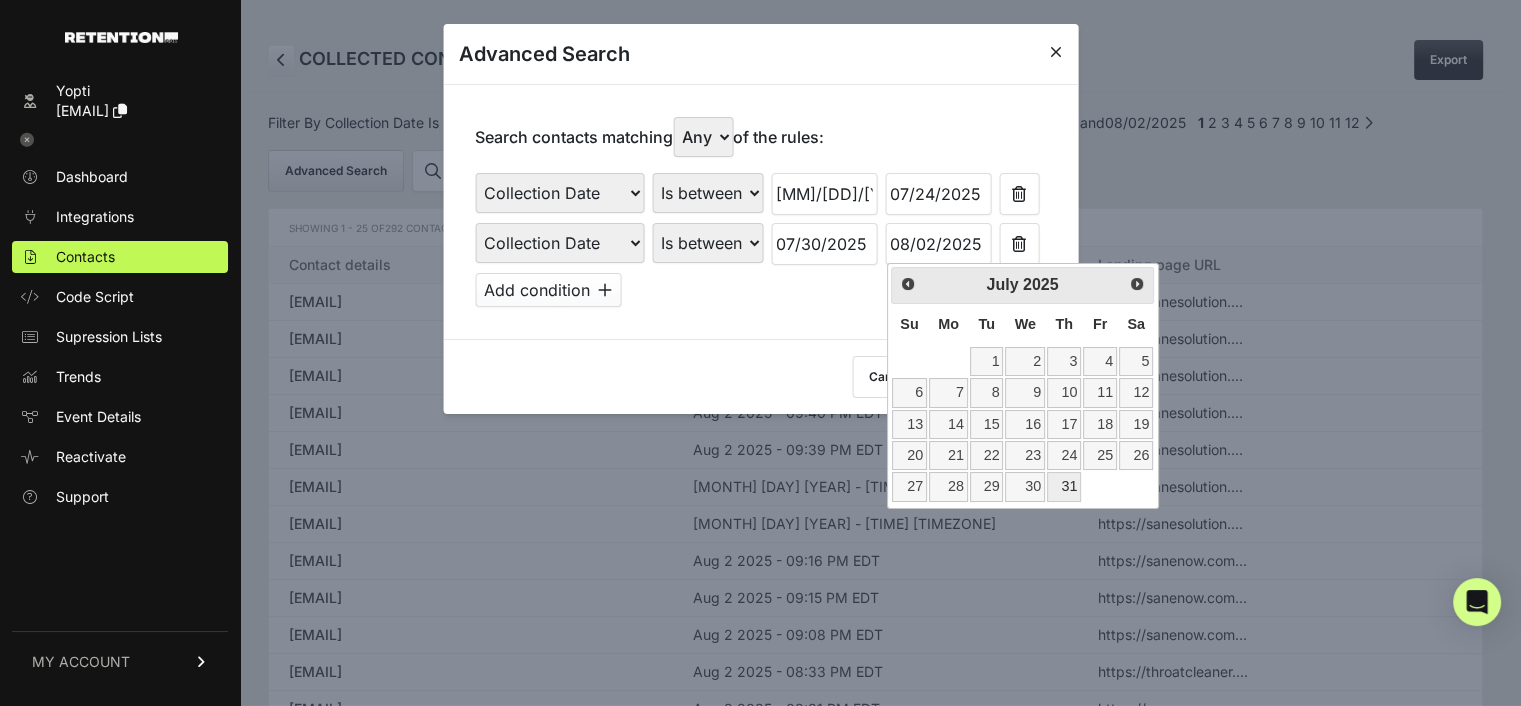 click on "31" at bounding box center [1064, 486] 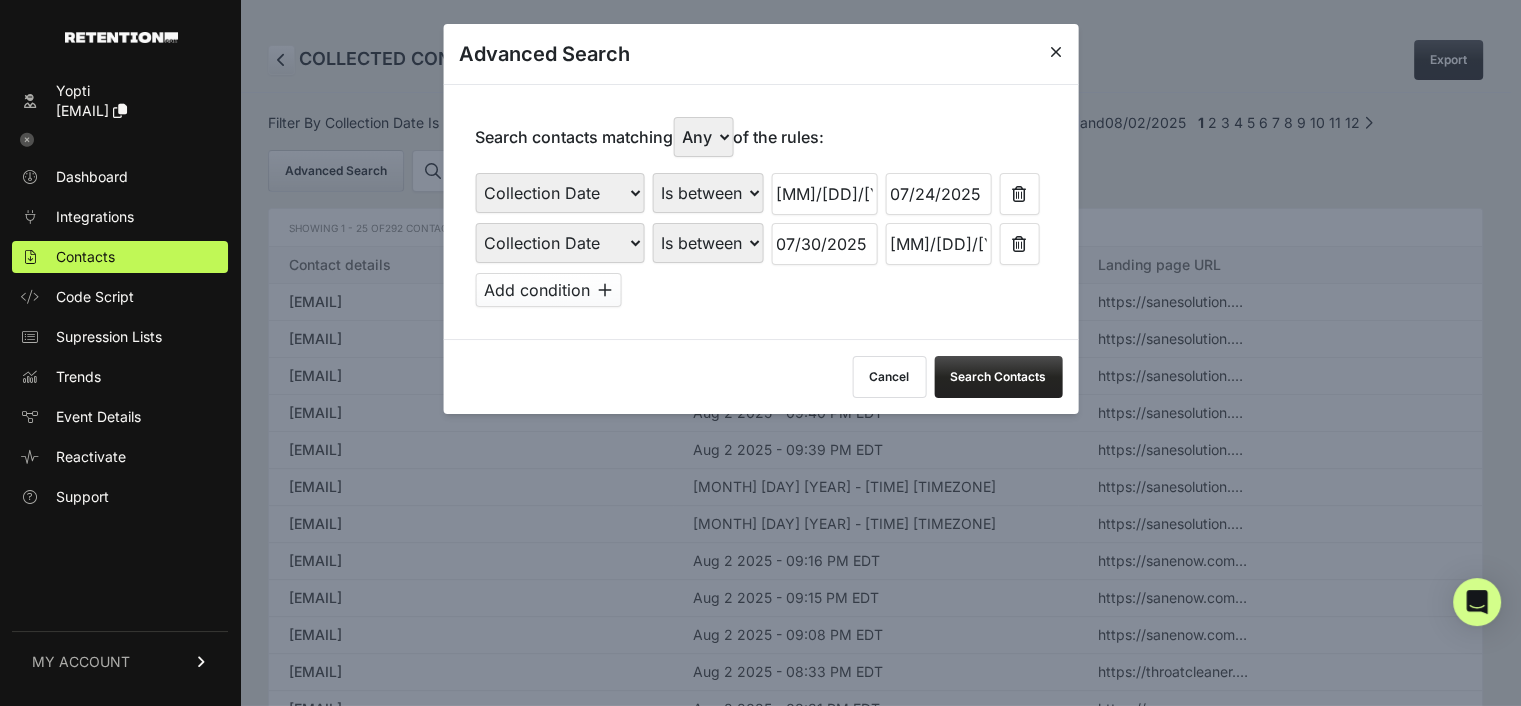 click on "Search Contacts" at bounding box center (998, 377) 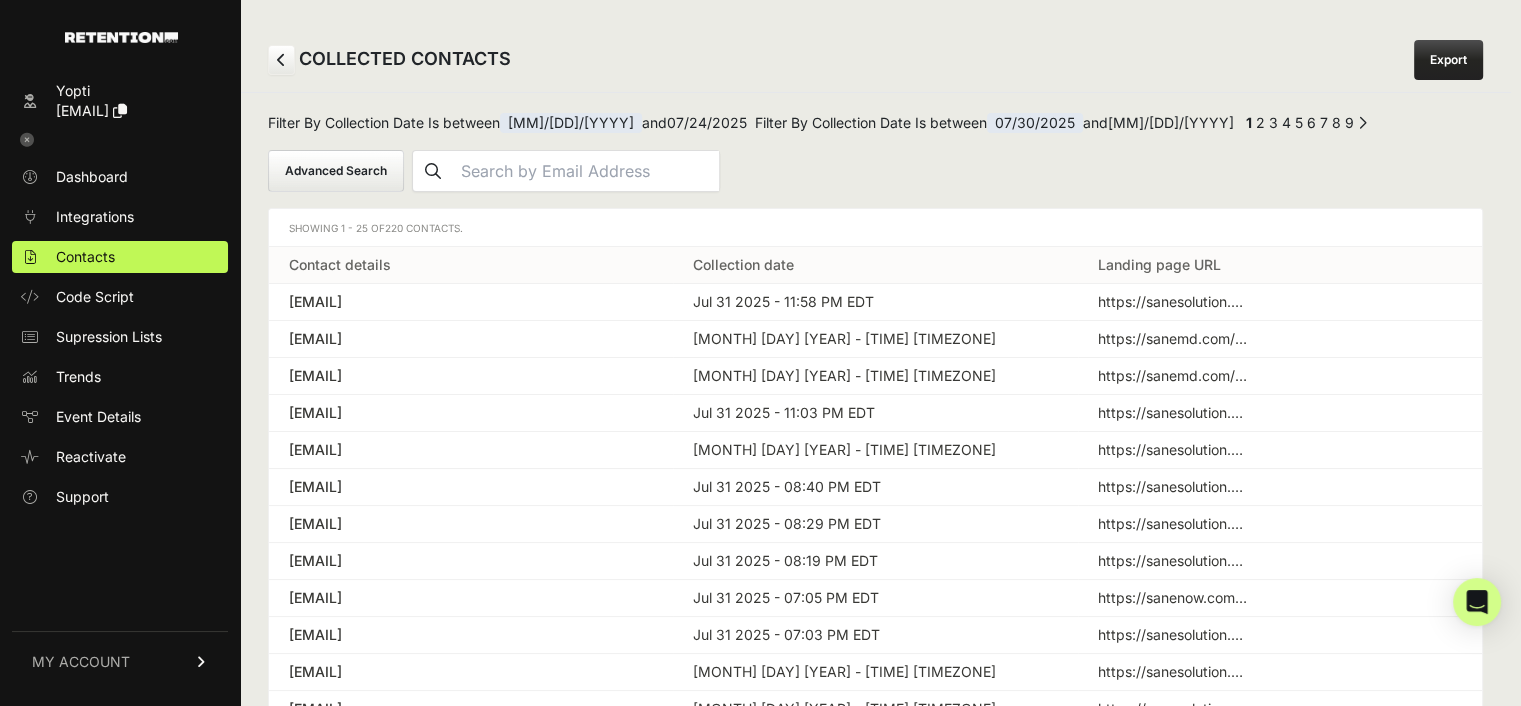 click on "Export" at bounding box center (1448, 60) 